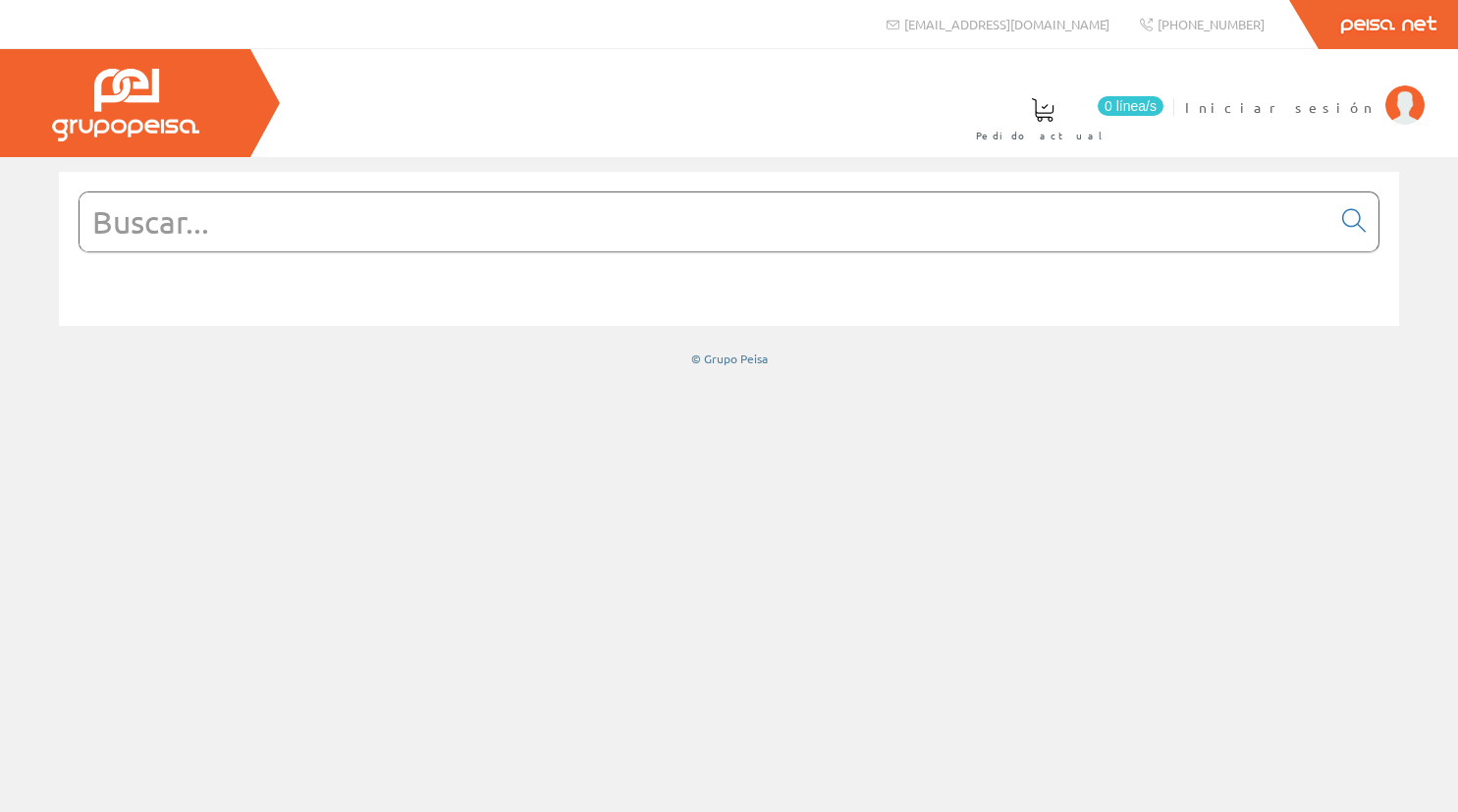 scroll, scrollTop: 0, scrollLeft: 0, axis: both 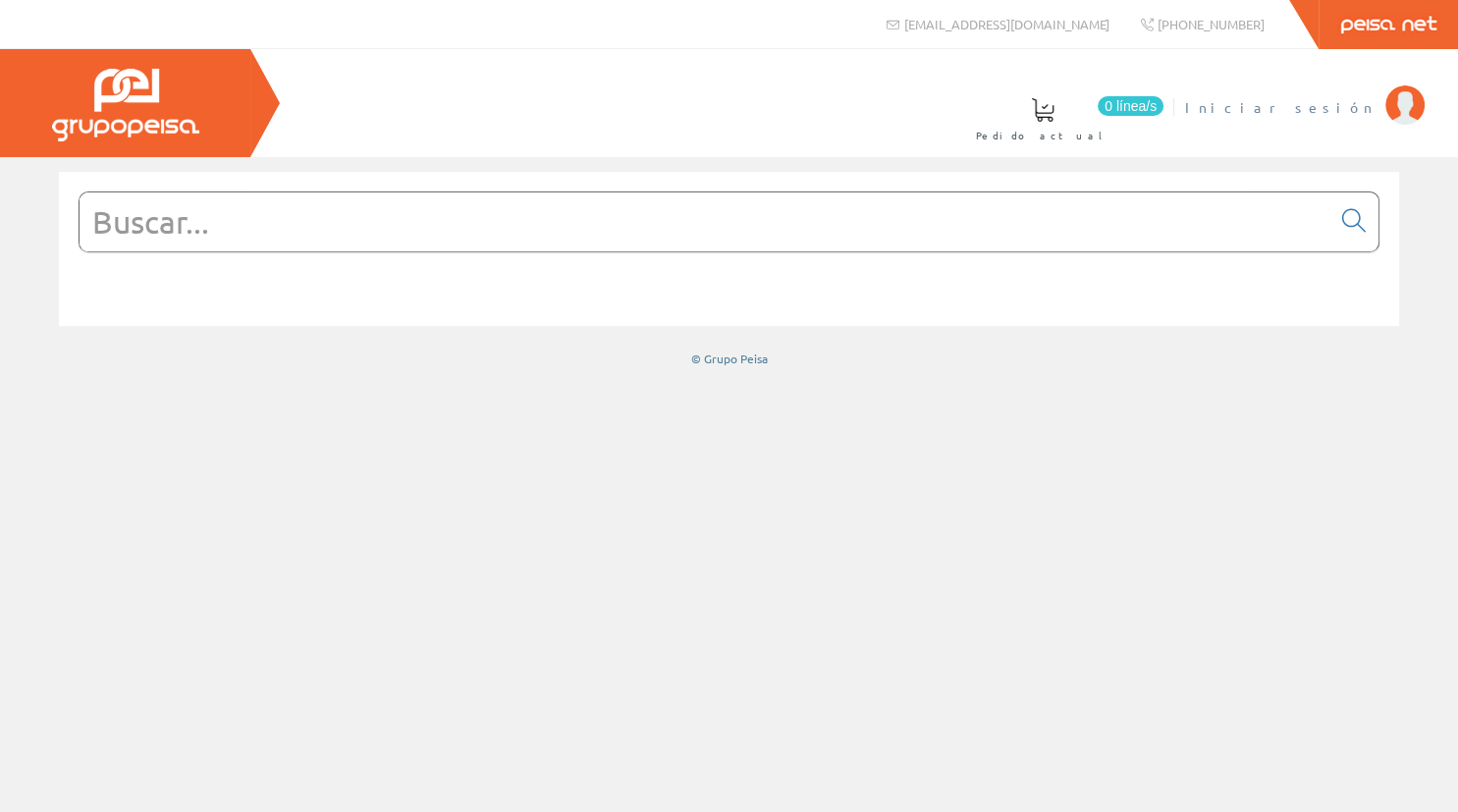 click on "Iniciar sesión" at bounding box center (1304, 119) 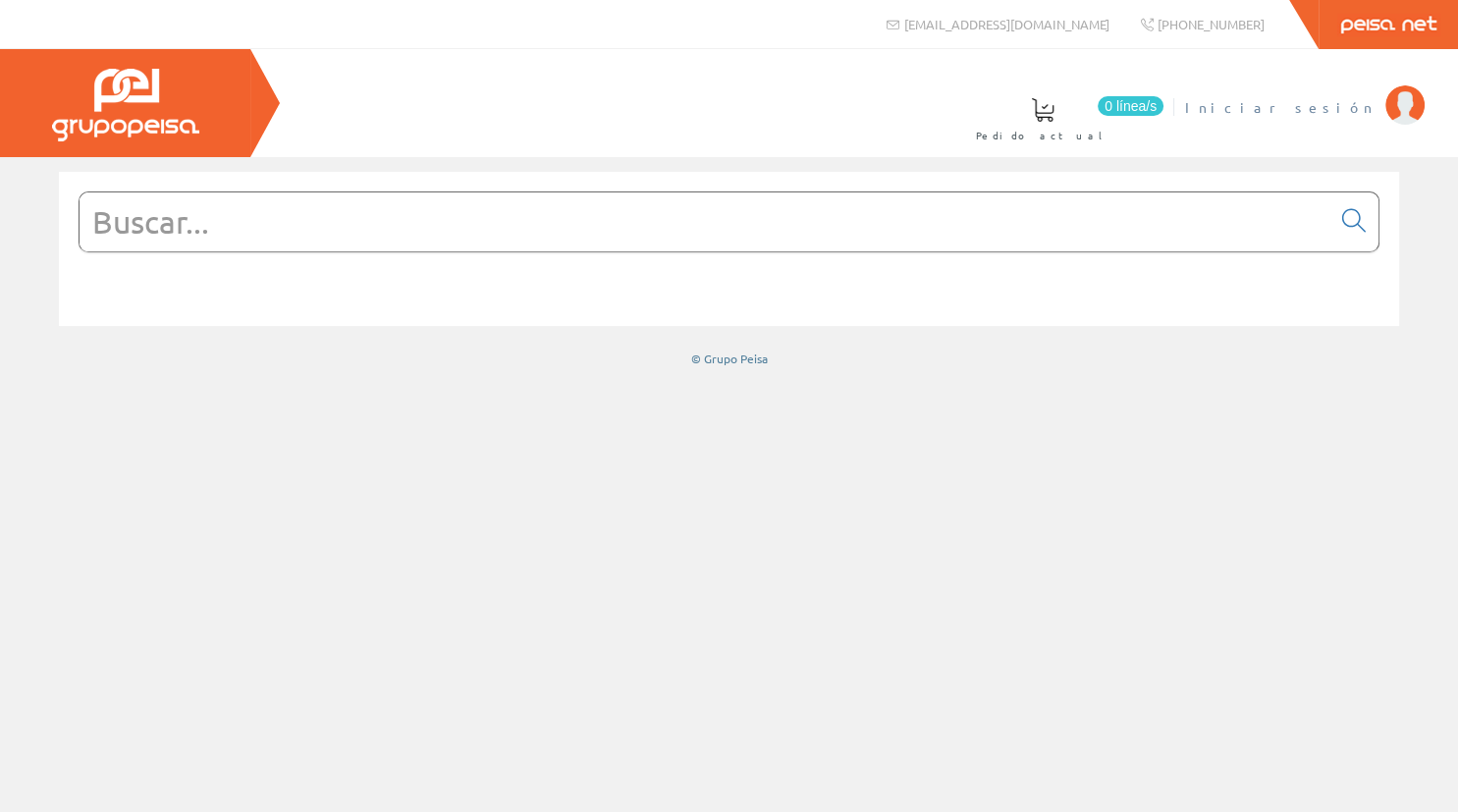 click on "Iniciar sesión" at bounding box center [1305, 90] 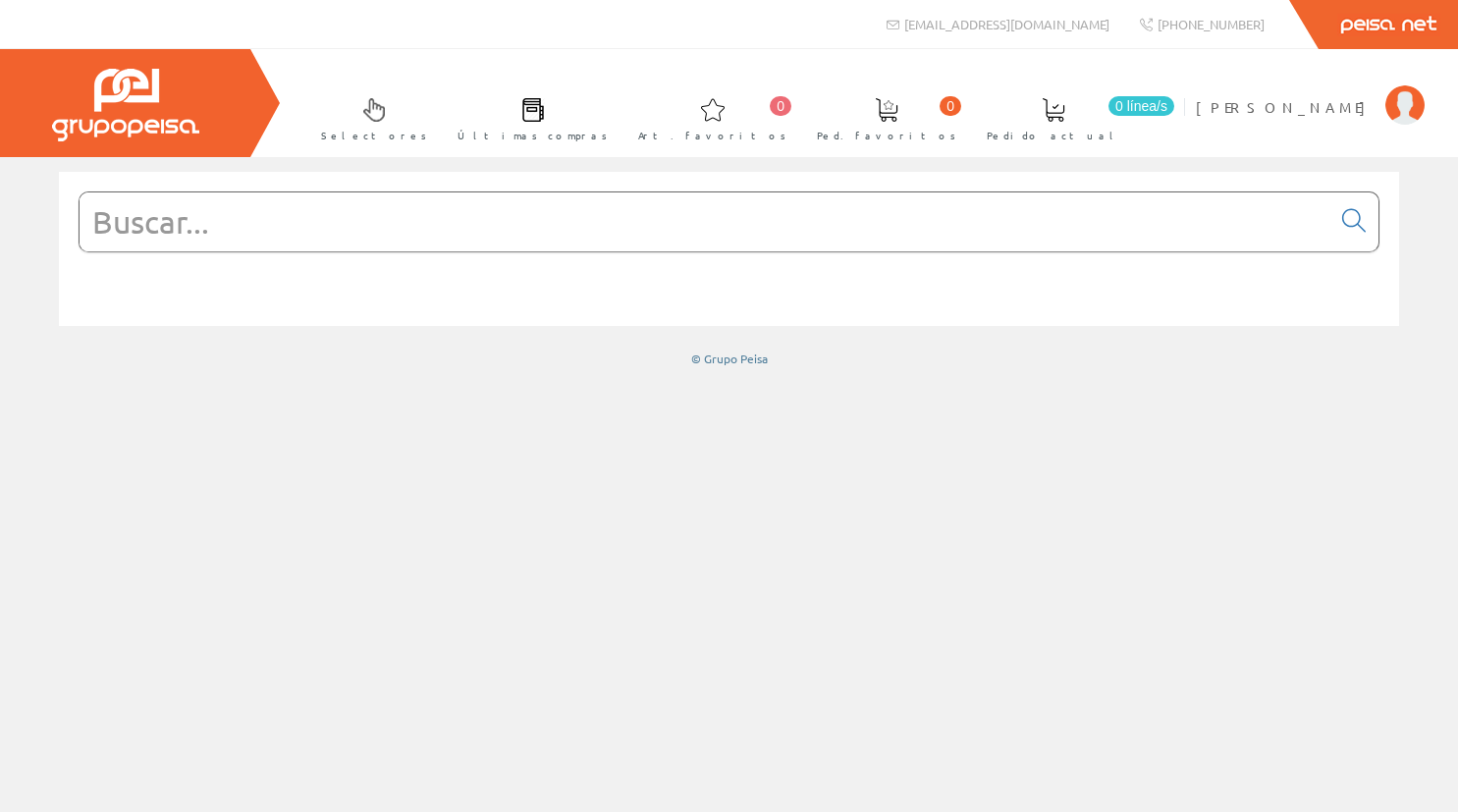 scroll, scrollTop: 0, scrollLeft: 0, axis: both 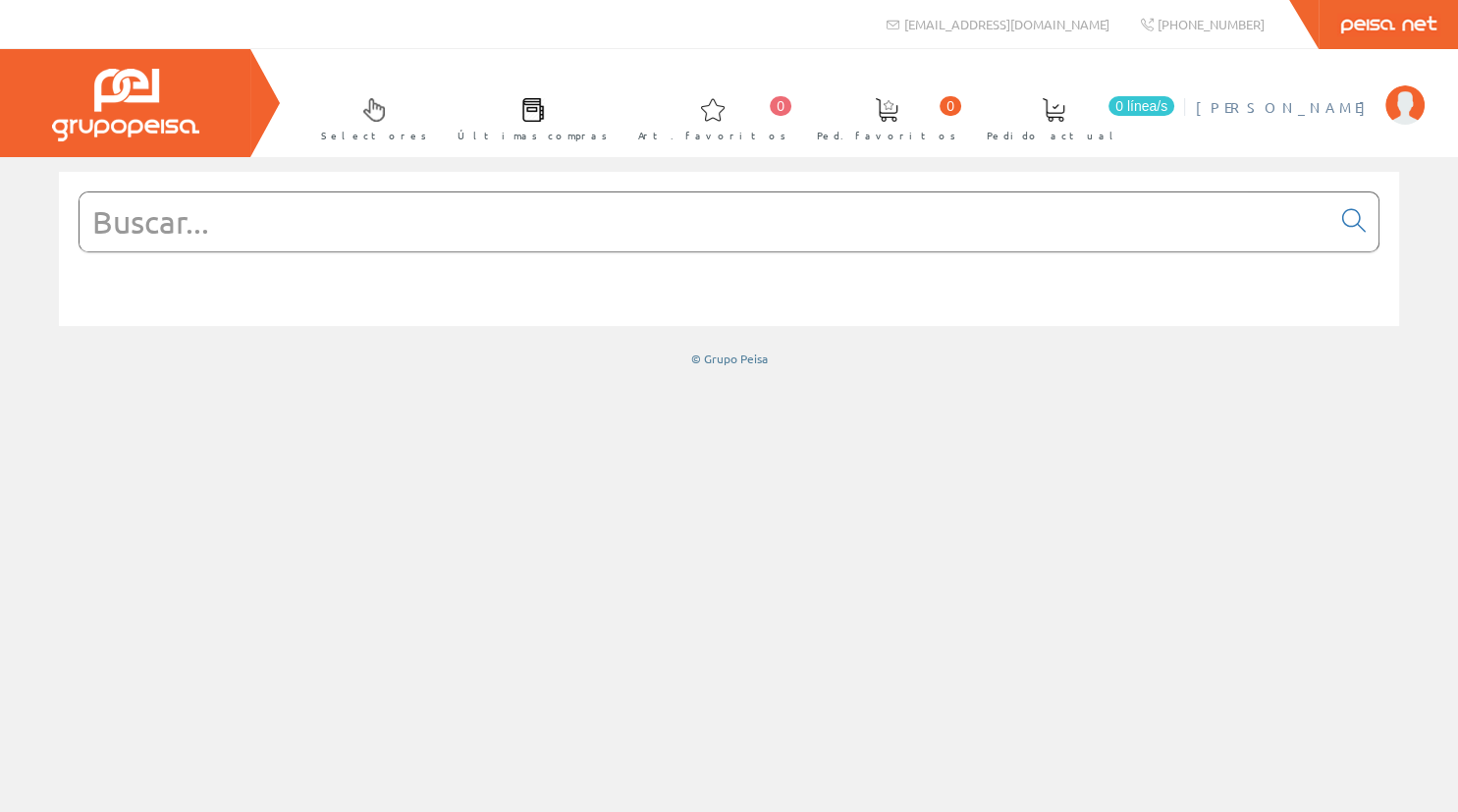 click on "[PERSON_NAME]" at bounding box center (1285, 107) 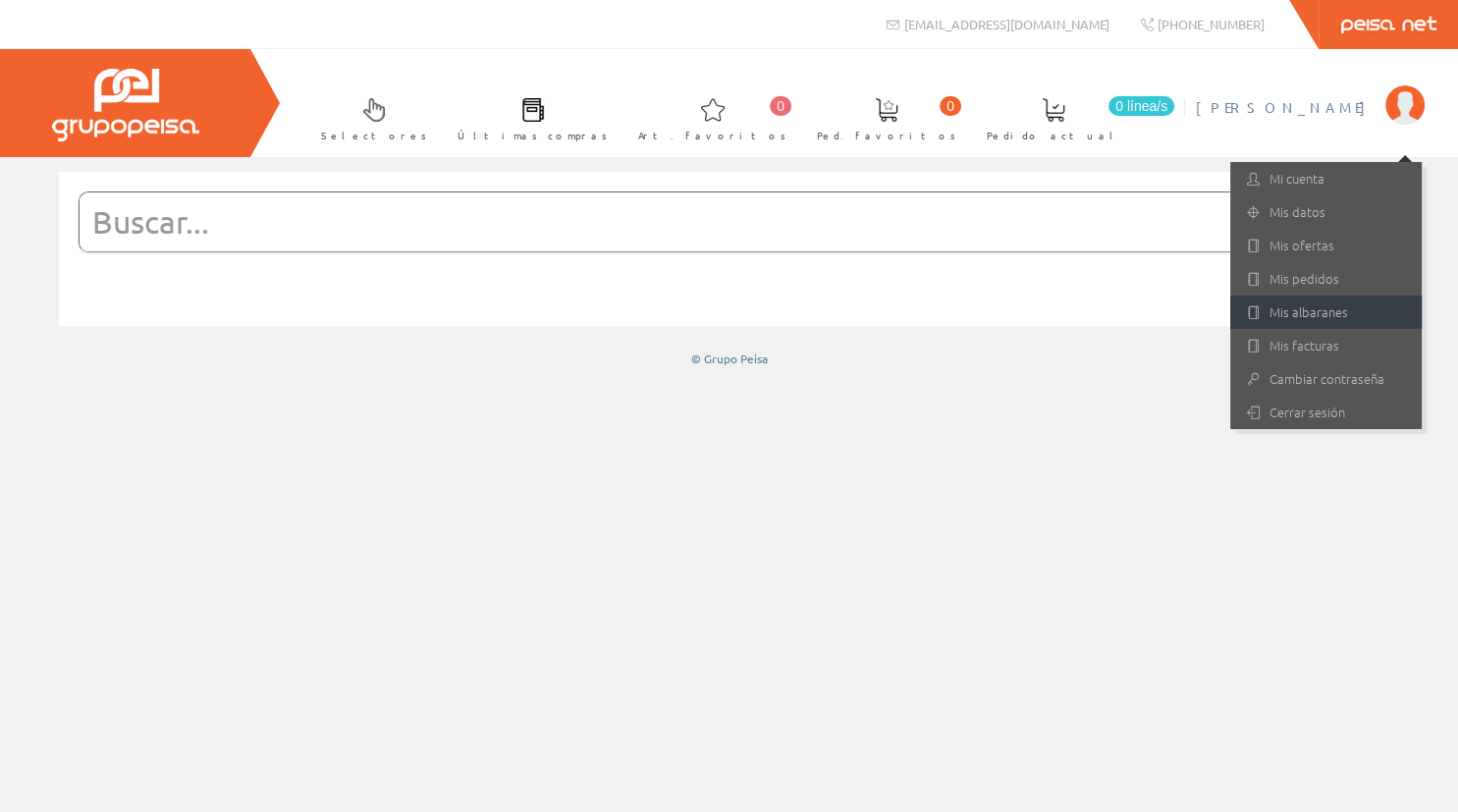 click on "Mis albaranes" at bounding box center [1325, 312] 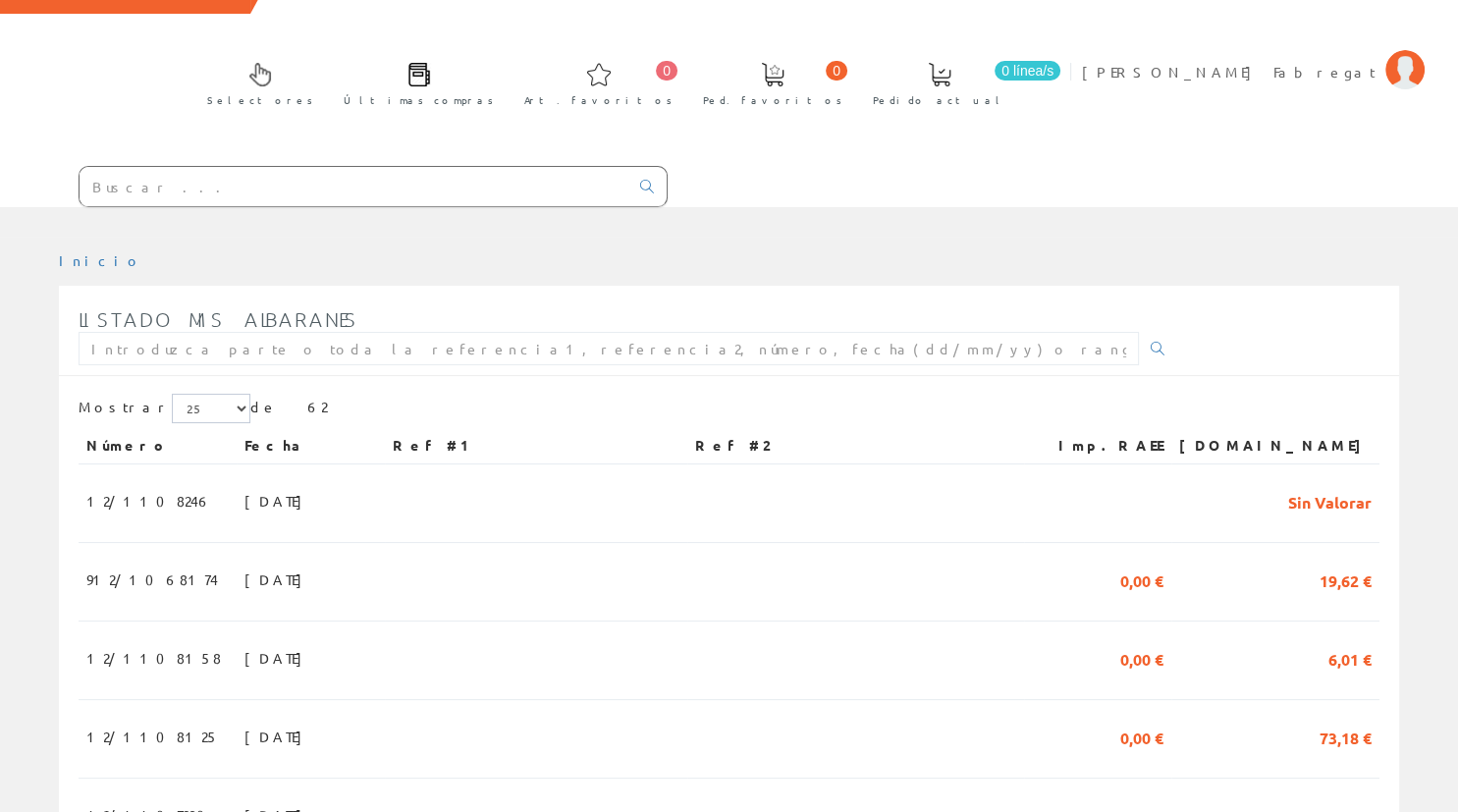 scroll, scrollTop: 145, scrollLeft: 0, axis: vertical 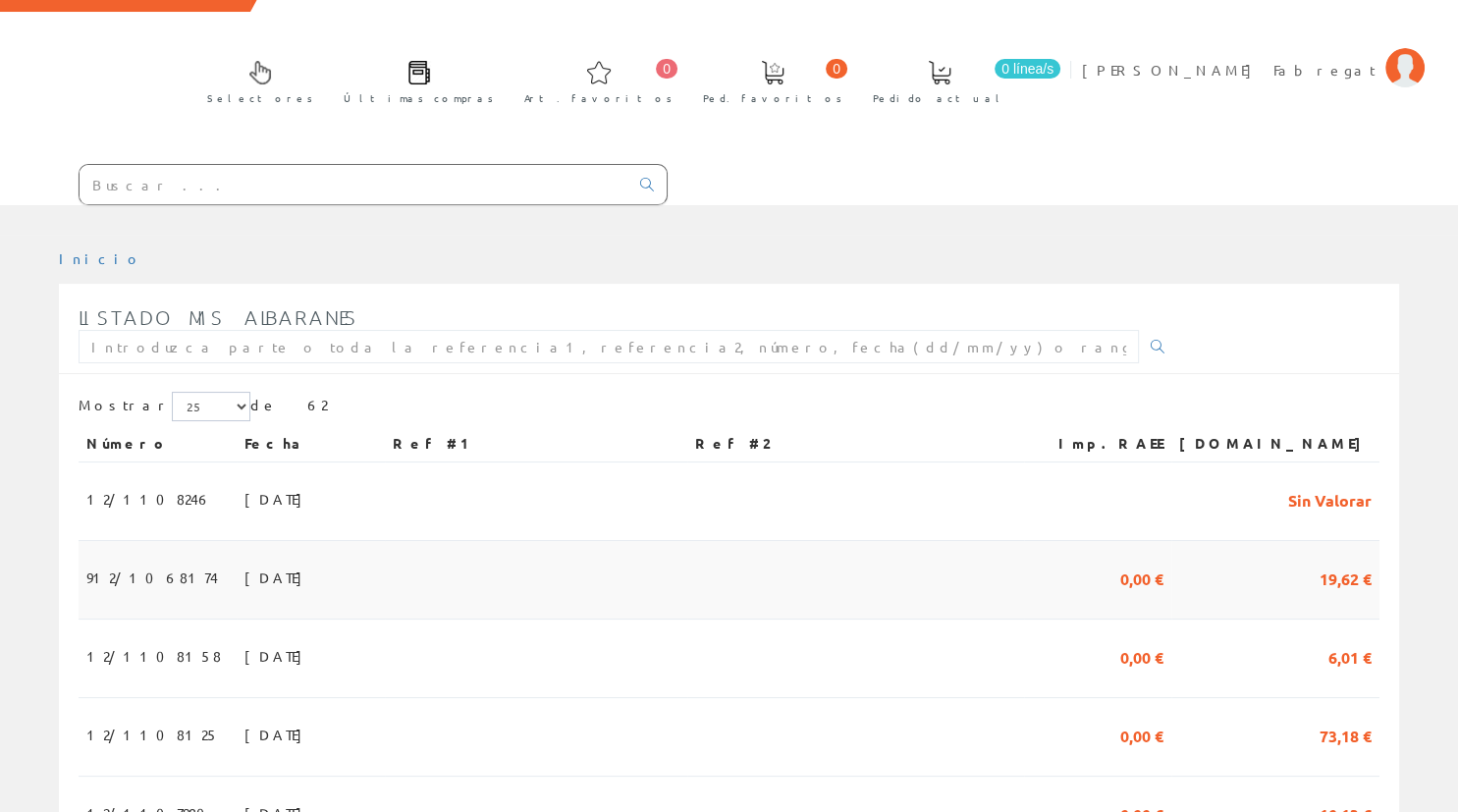 click on "10/07/2025" at bounding box center [278, 577] 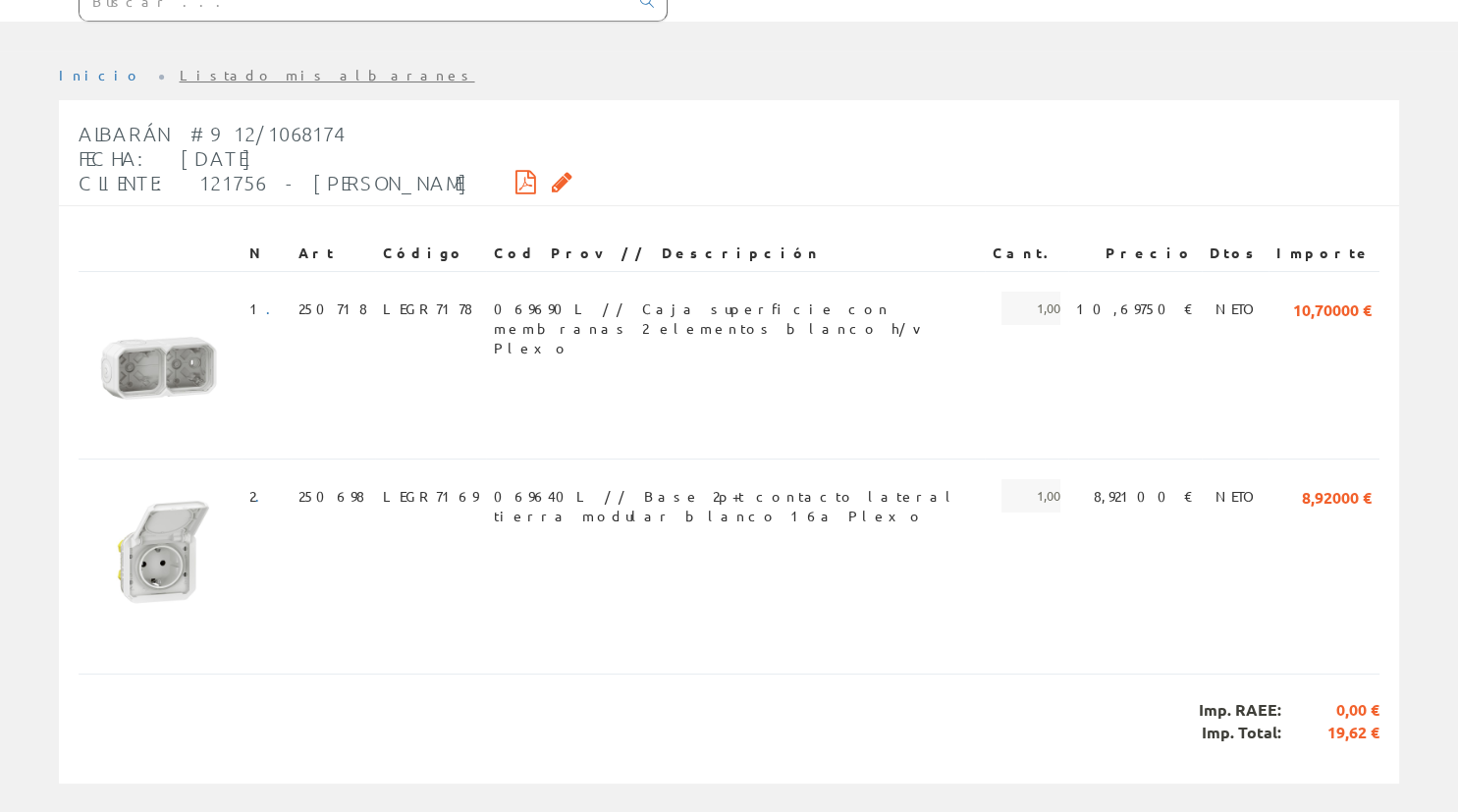 scroll, scrollTop: 242, scrollLeft: 0, axis: vertical 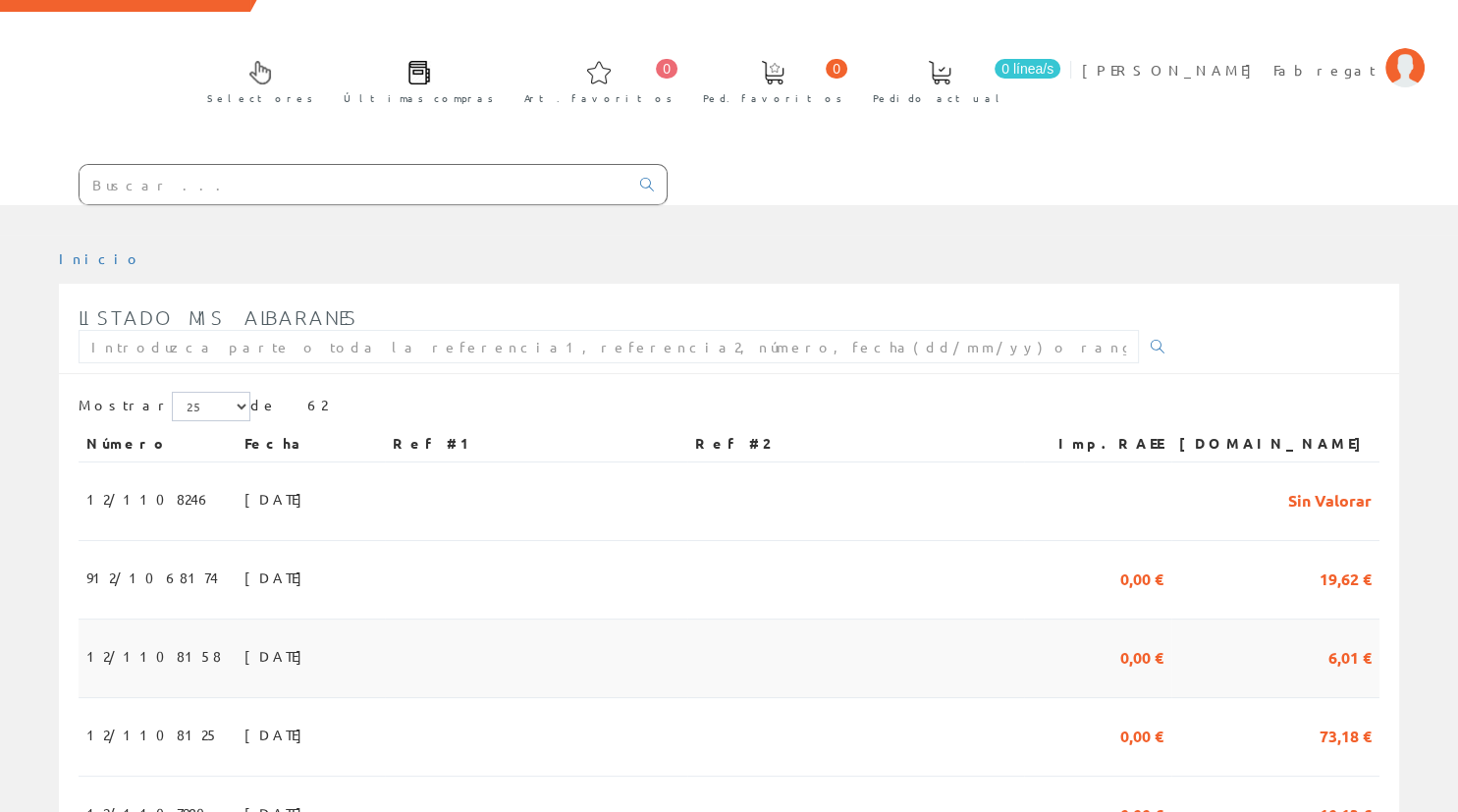 click on "09/07/2025" at bounding box center [310, 659] 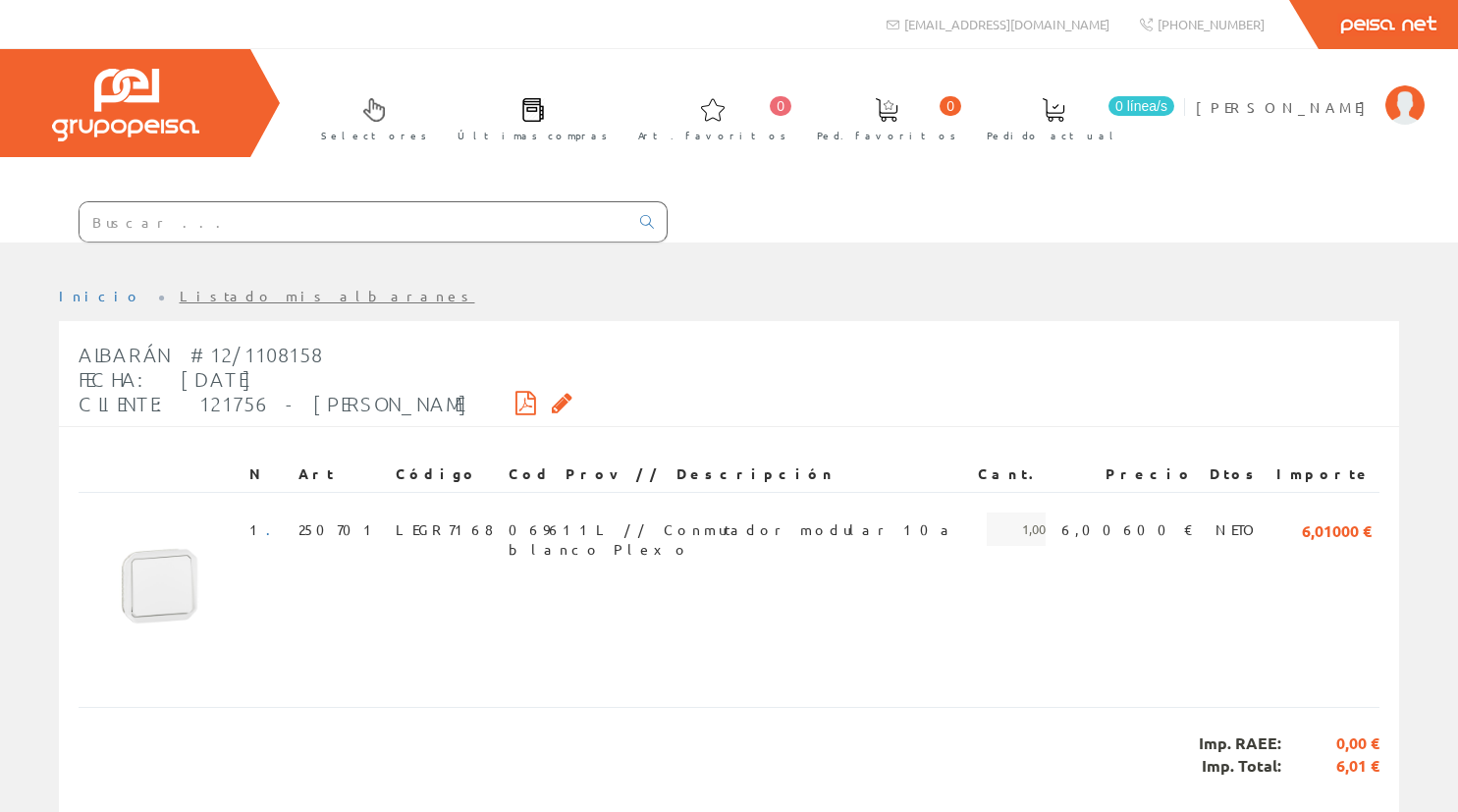 scroll, scrollTop: 0, scrollLeft: 0, axis: both 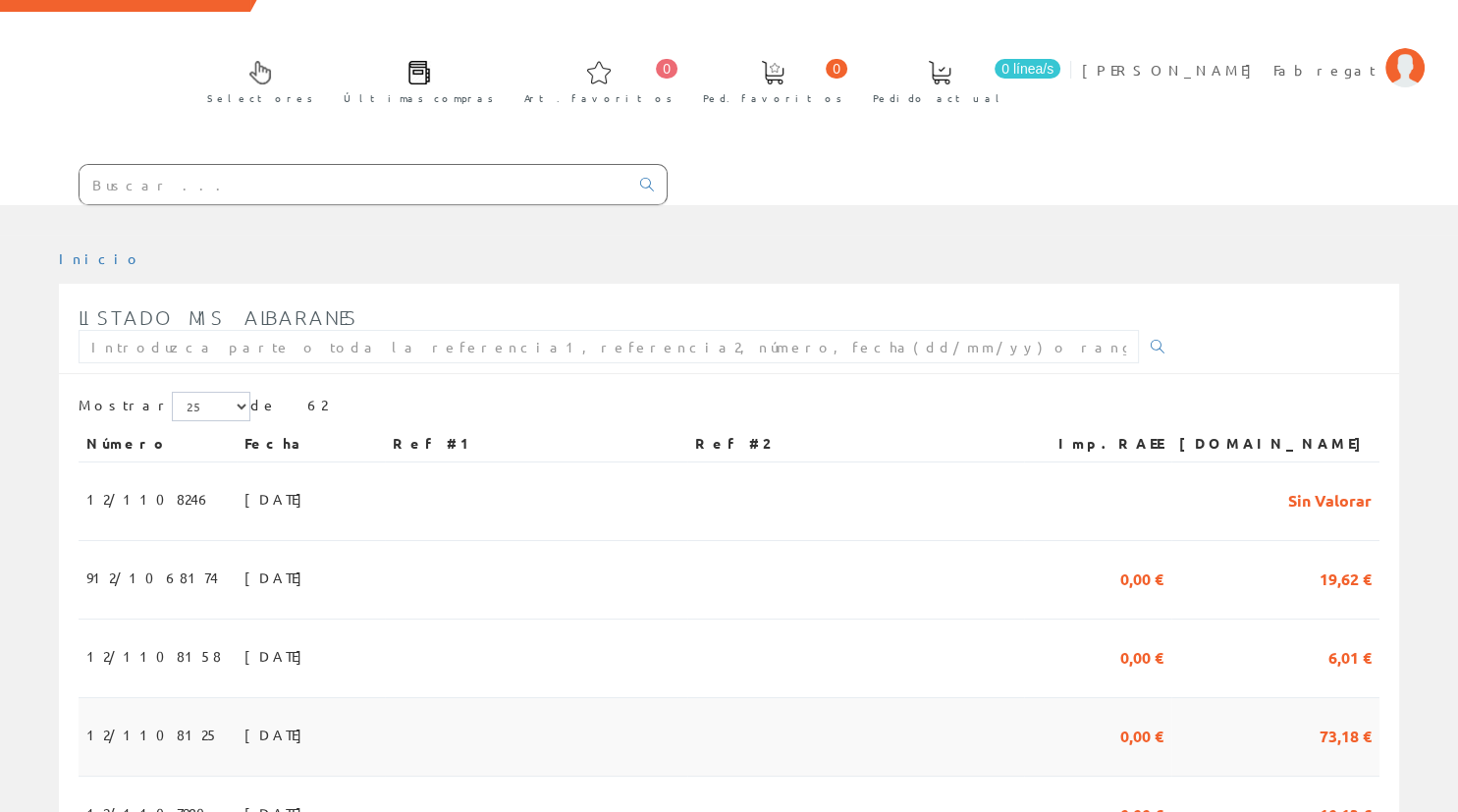 click on "08/07/2025" at bounding box center (310, 737) 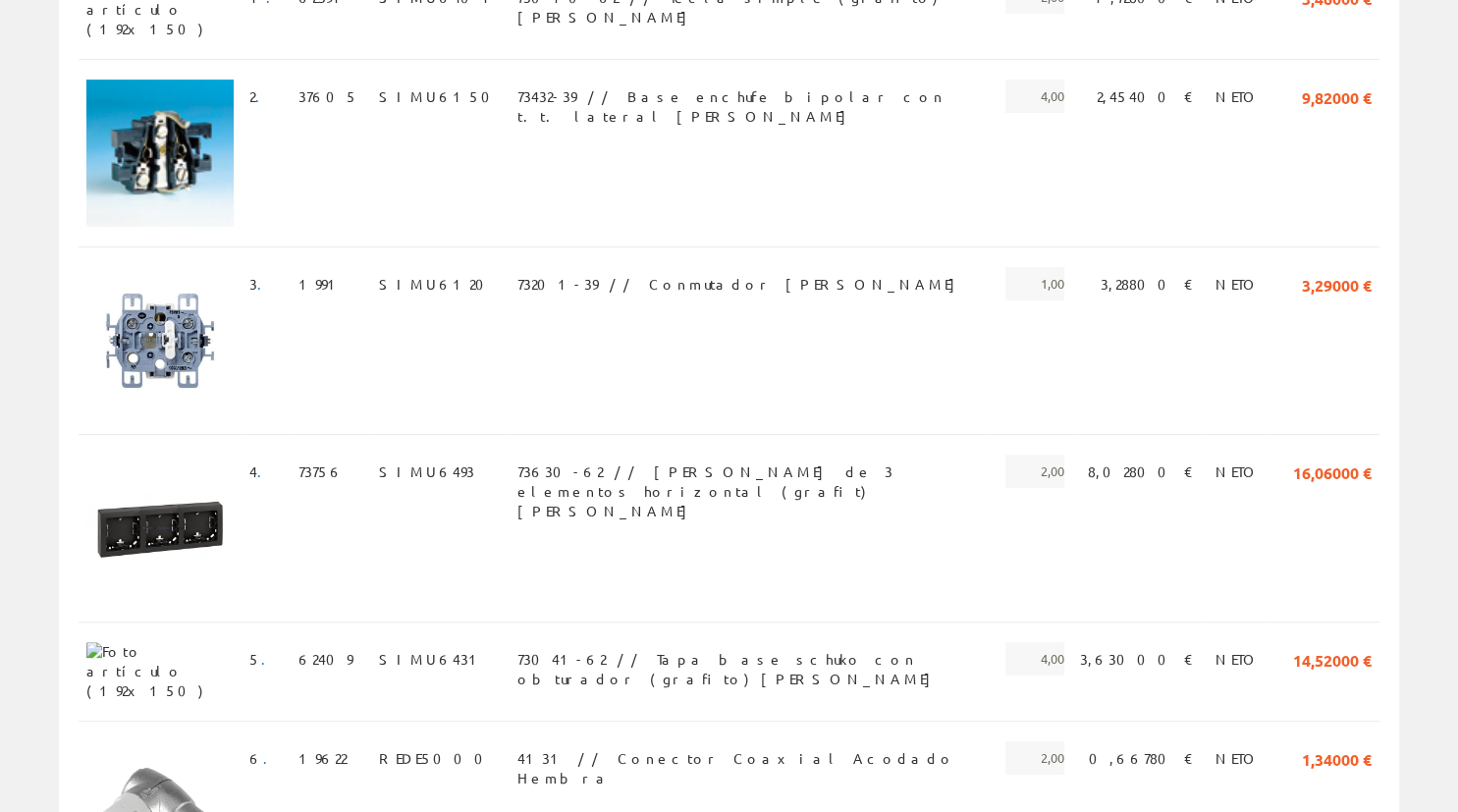 scroll, scrollTop: 485, scrollLeft: 0, axis: vertical 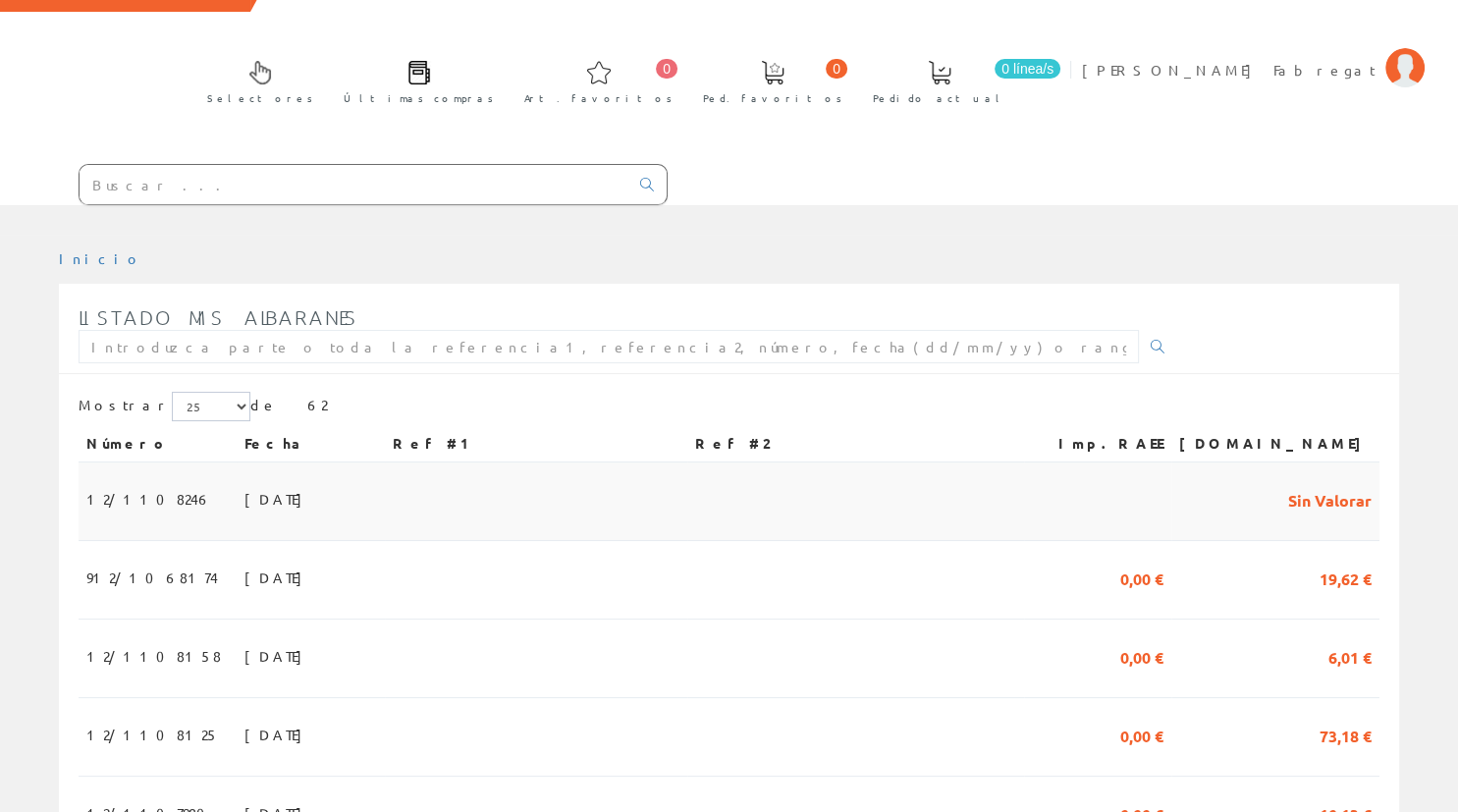 click at bounding box center [536, 502] 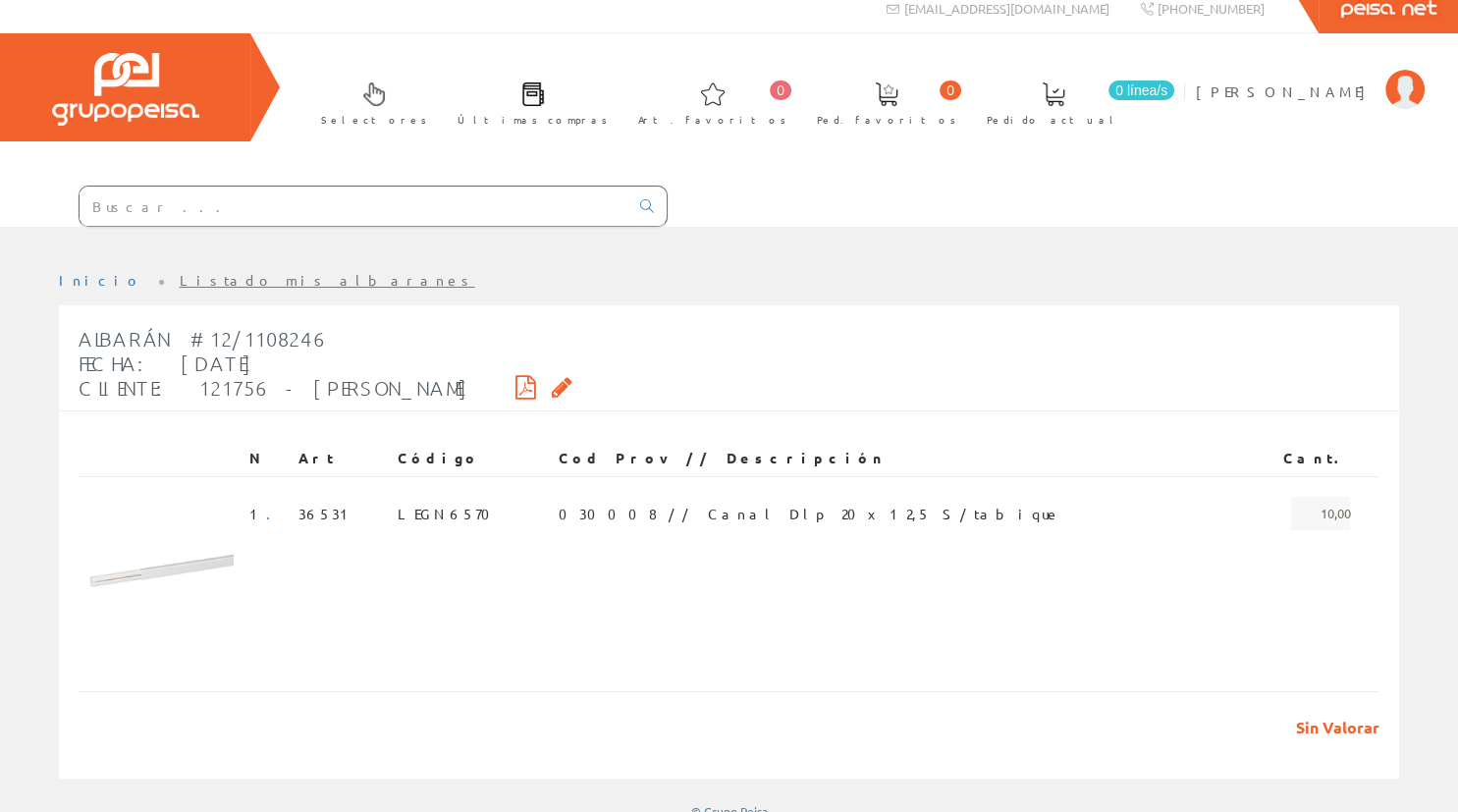 scroll, scrollTop: 31, scrollLeft: 0, axis: vertical 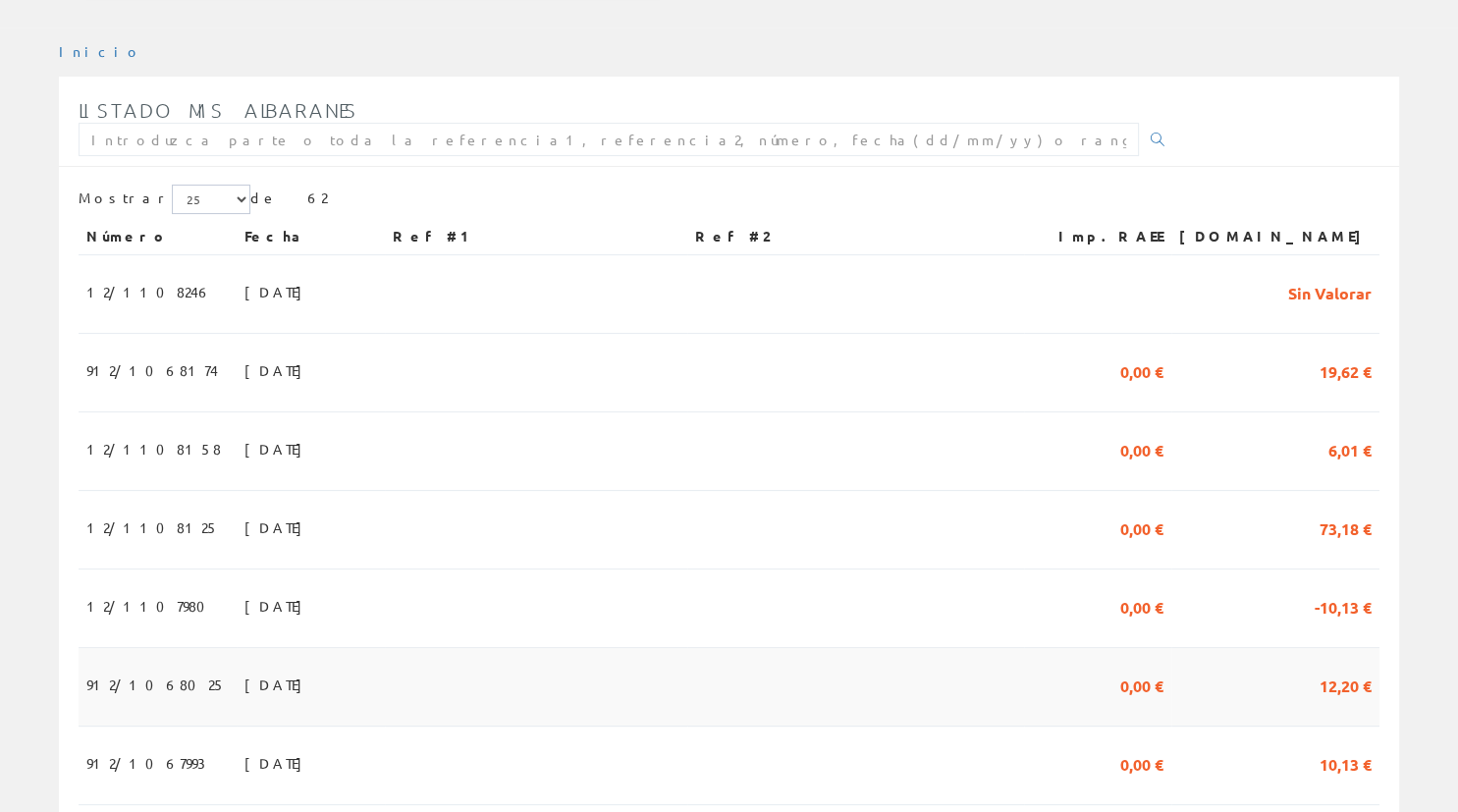 click on "04/07/2025" at bounding box center (310, 687) 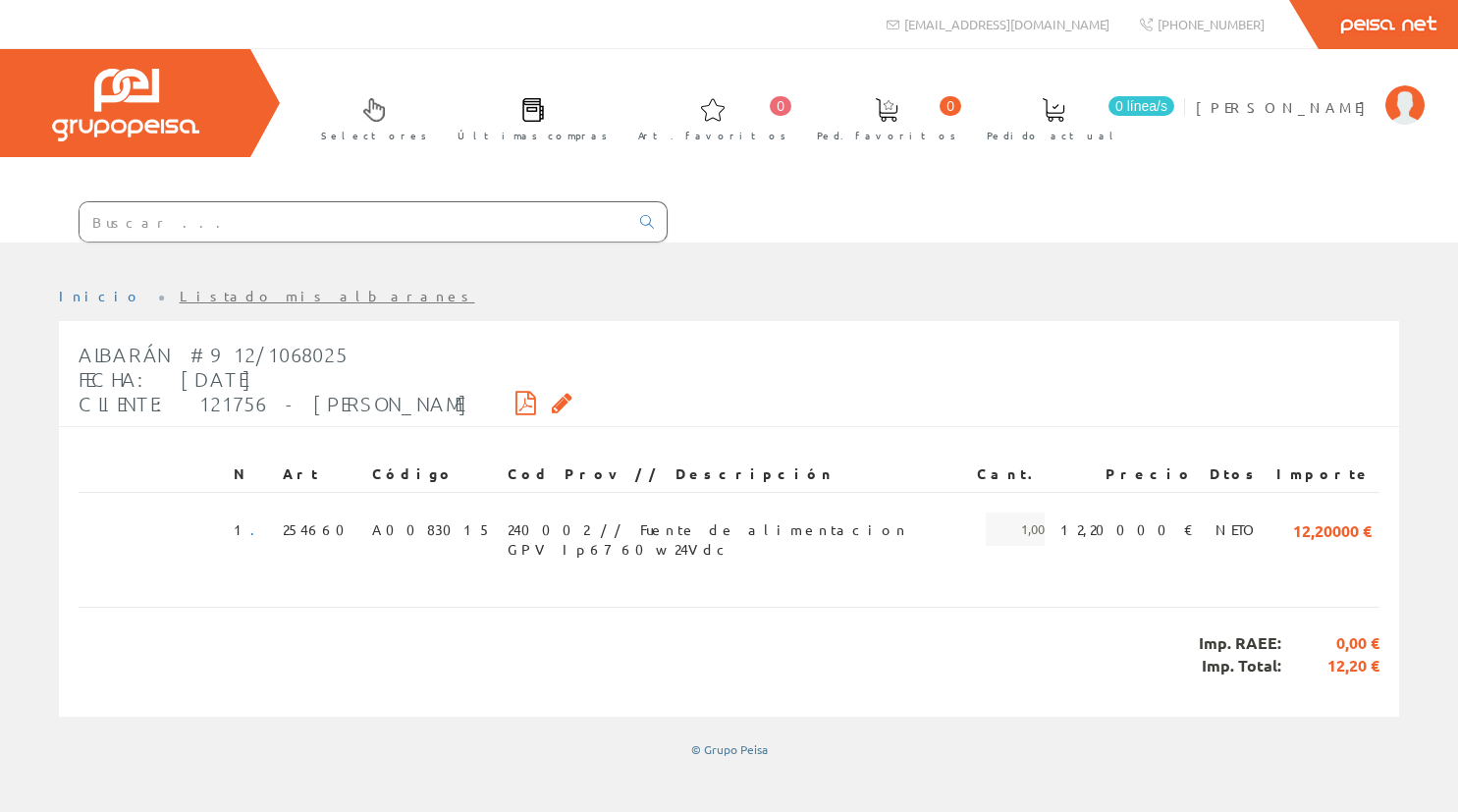 scroll, scrollTop: 0, scrollLeft: 0, axis: both 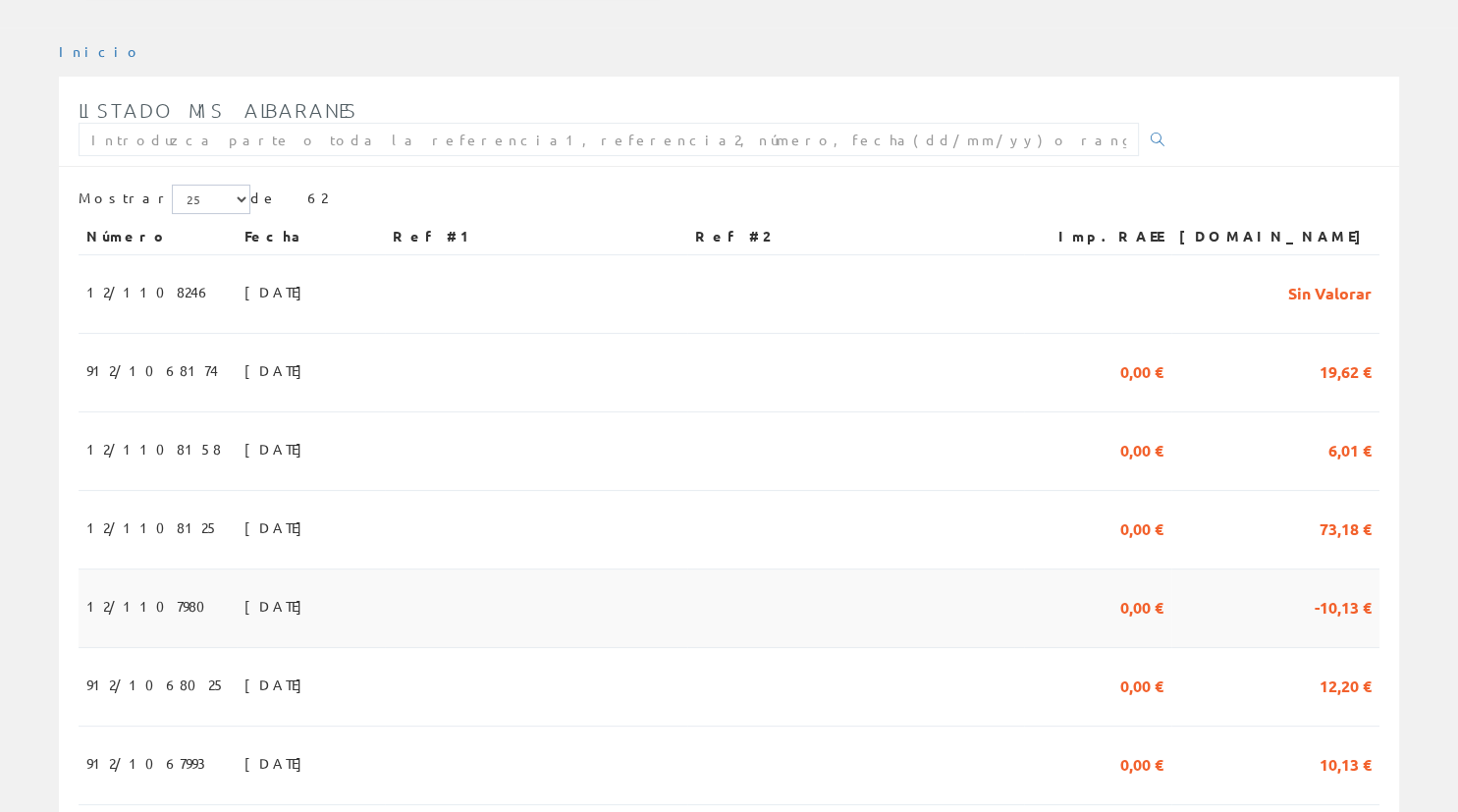 click at bounding box center [536, 609] 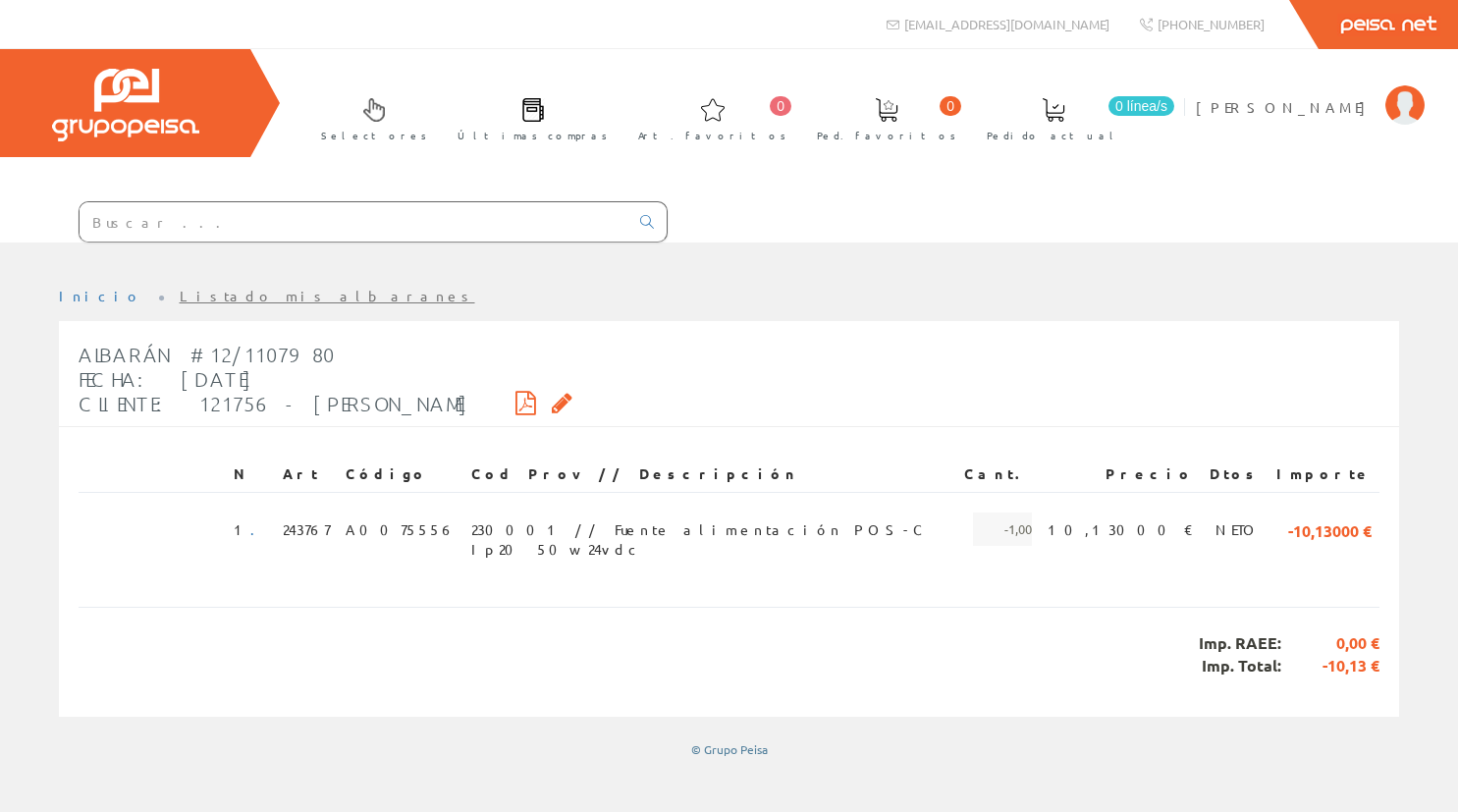 scroll, scrollTop: 0, scrollLeft: 0, axis: both 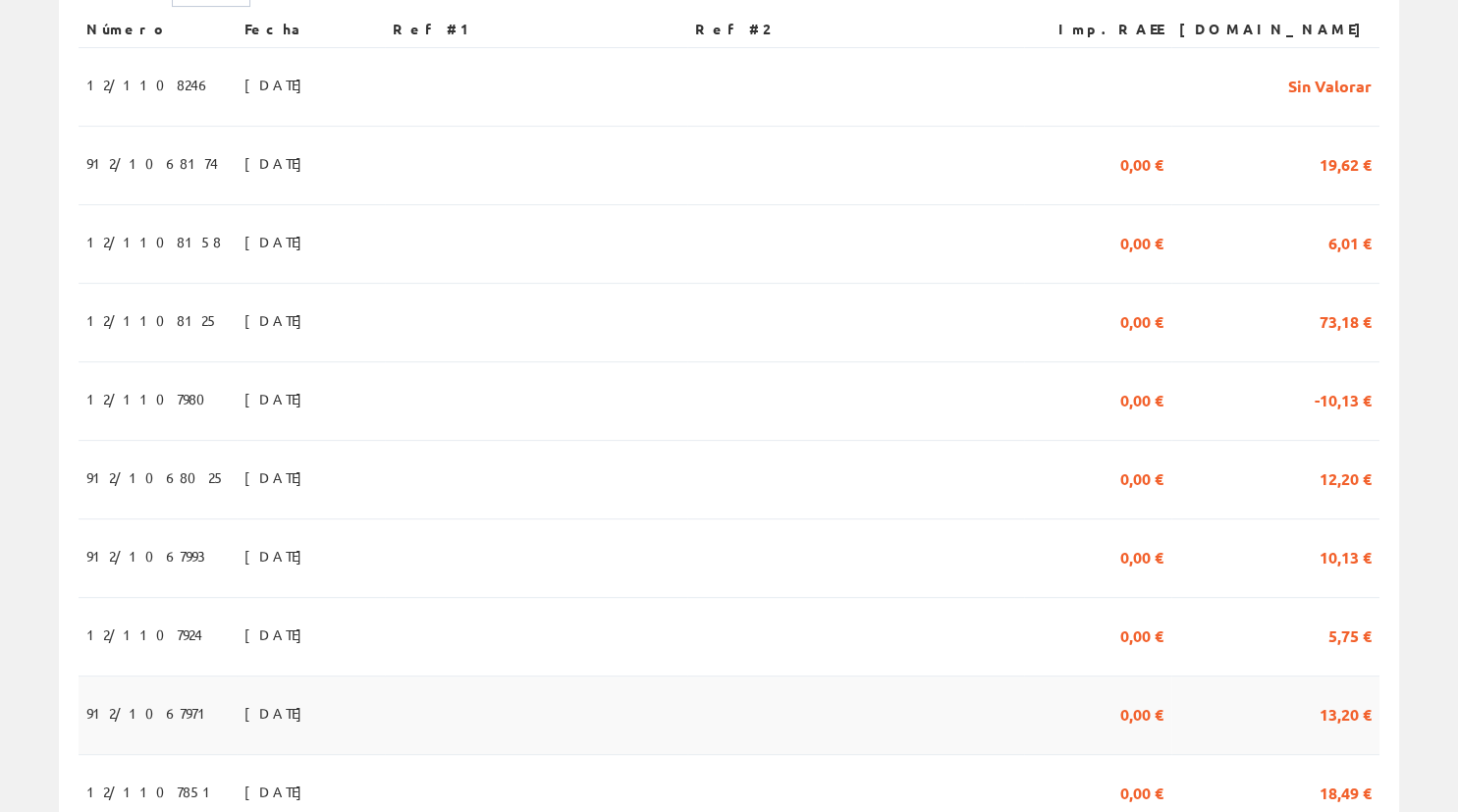 click at bounding box center (536, 716) 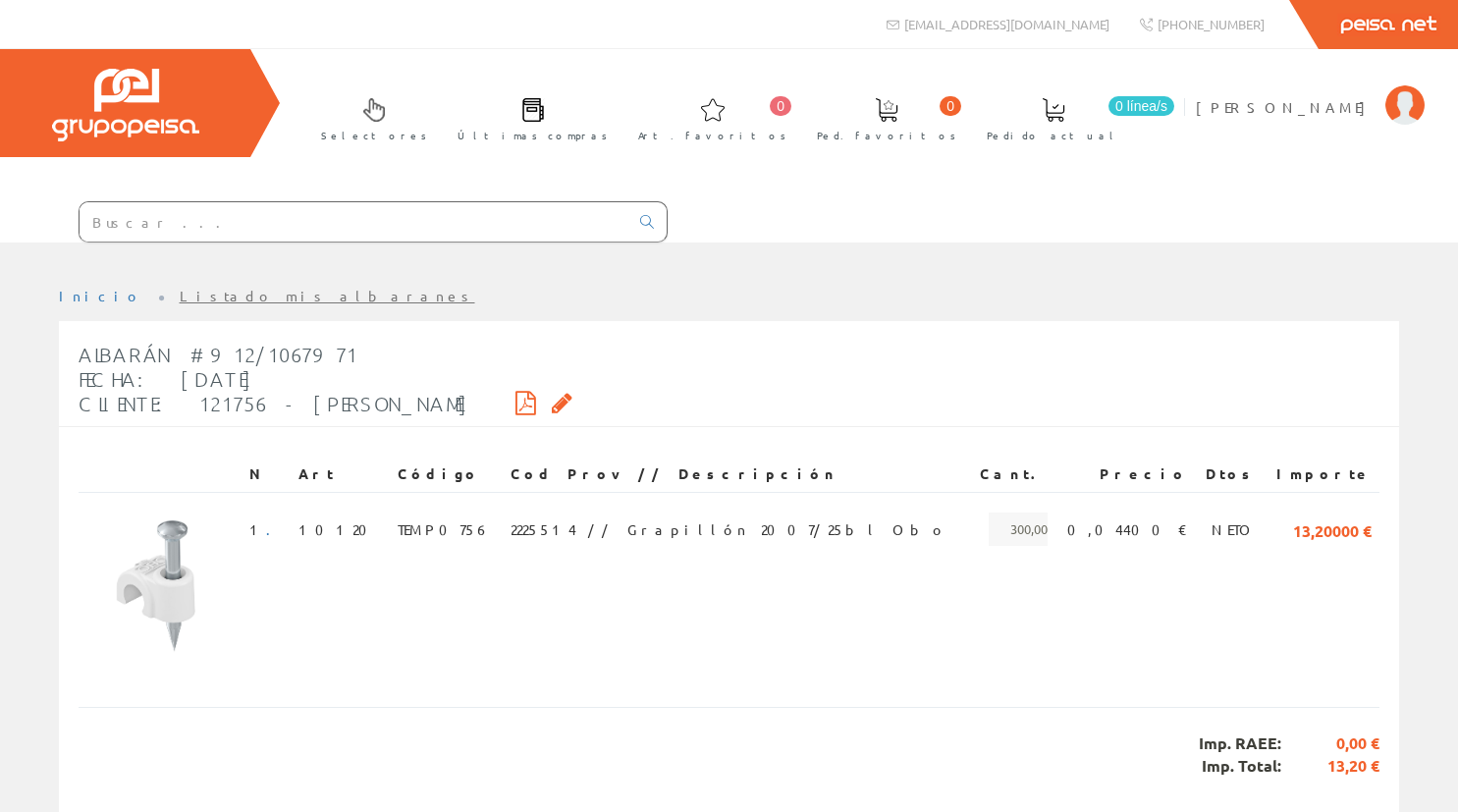 scroll, scrollTop: 0, scrollLeft: 0, axis: both 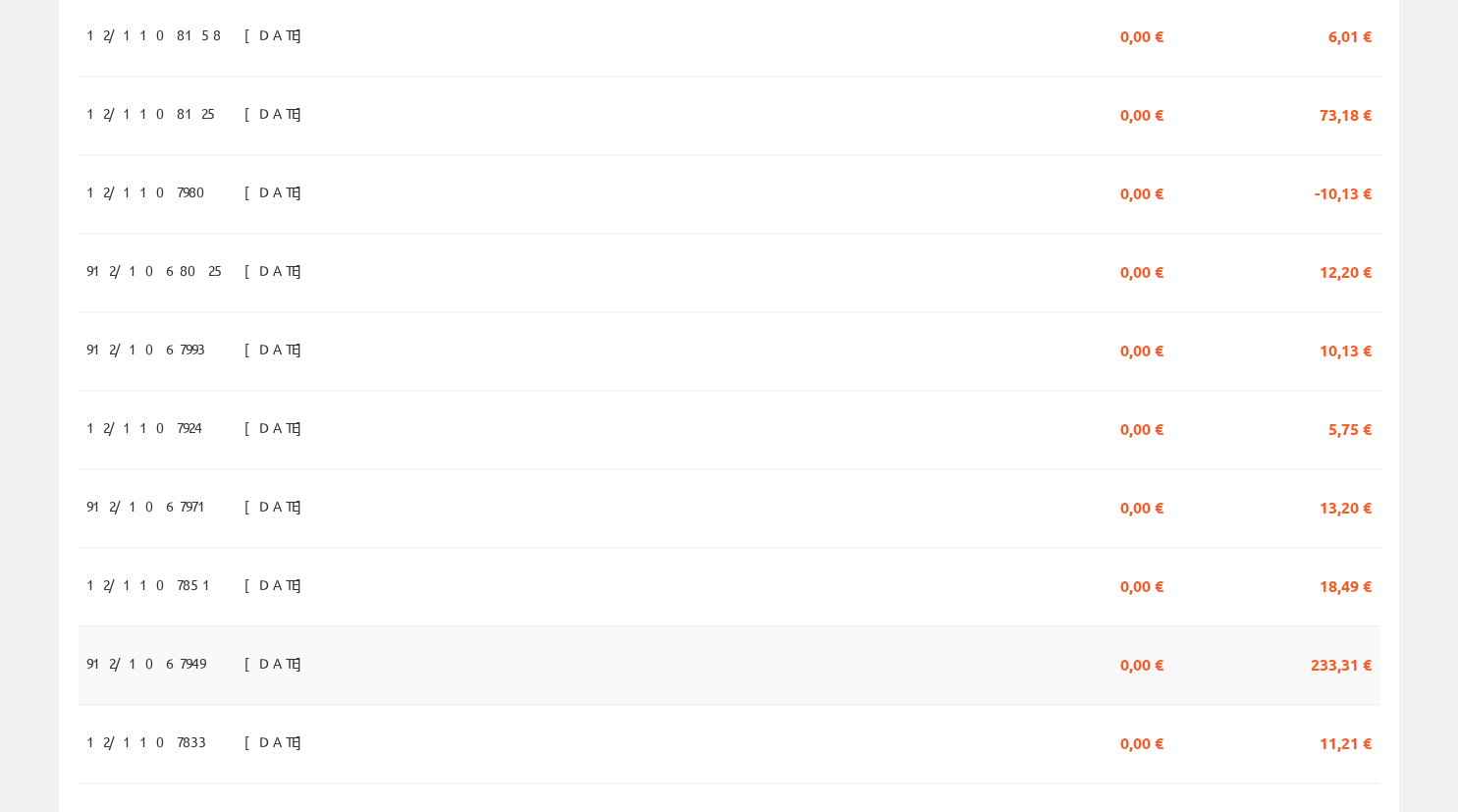 click on "0,00 €" at bounding box center [1098, 665] 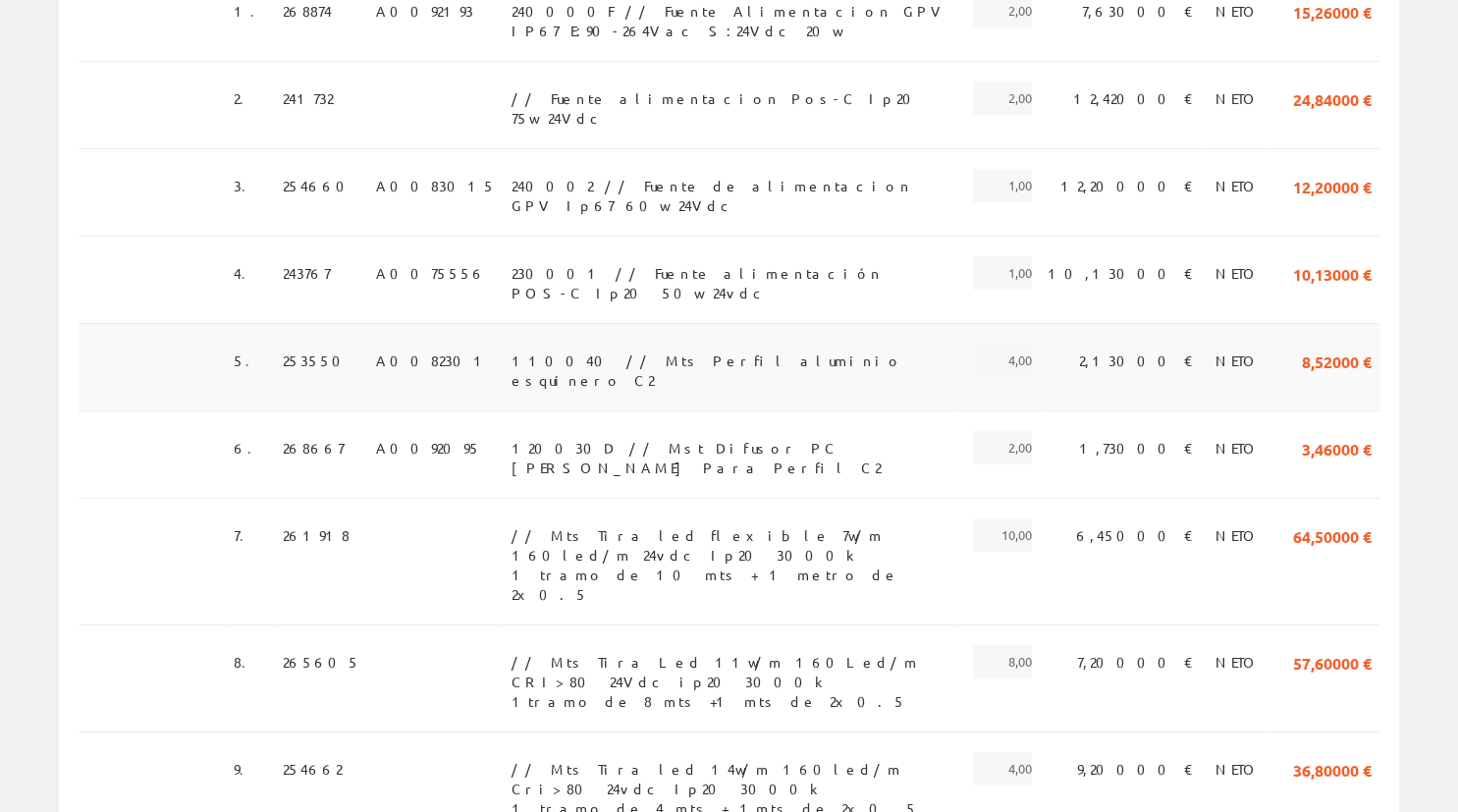 scroll, scrollTop: 573, scrollLeft: 0, axis: vertical 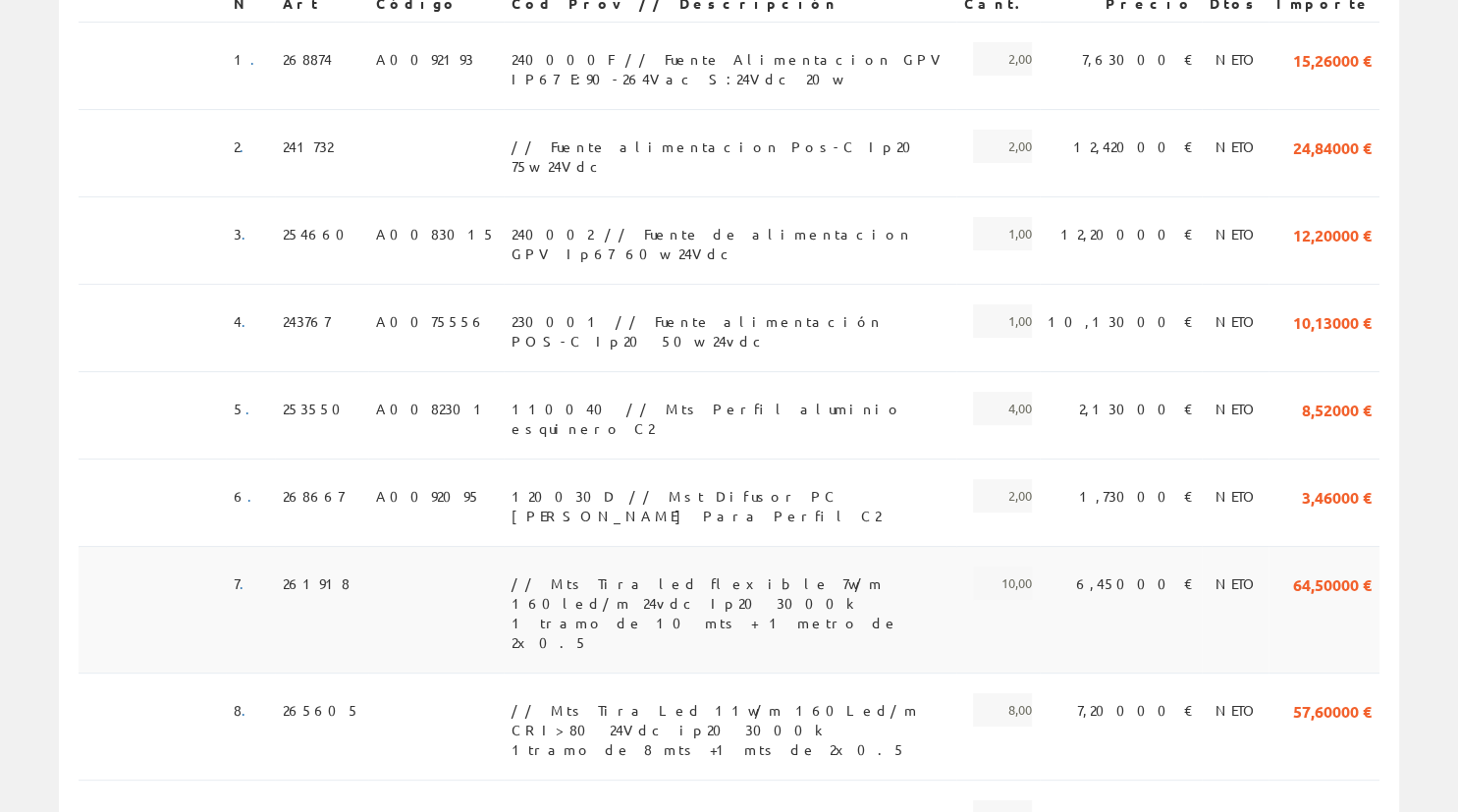 drag, startPoint x: 471, startPoint y: 495, endPoint x: 807, endPoint y: 498, distance: 336.01339 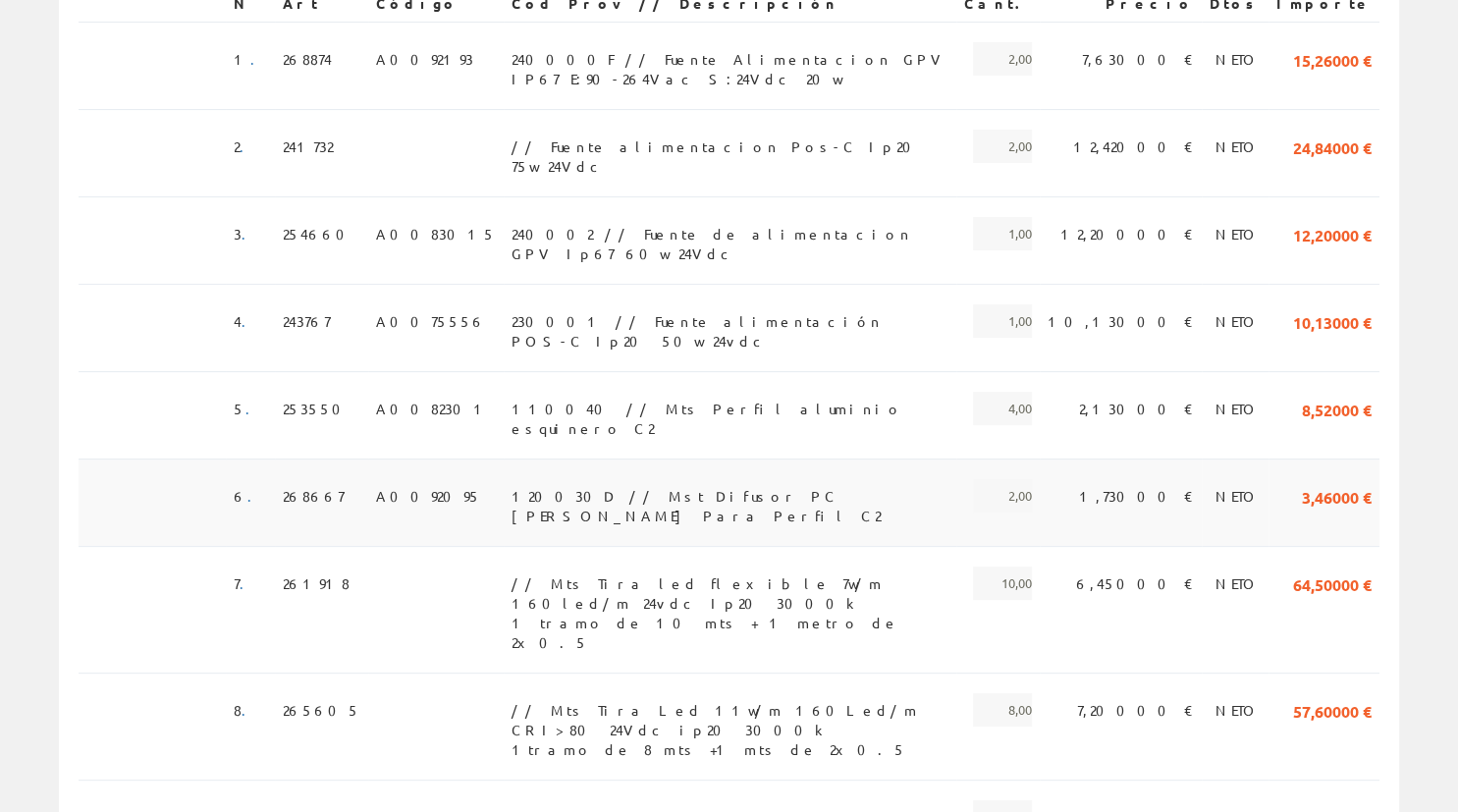 copy on "Mts Tira led flexible 7w/m 160led/m 24vdc Ip20 3000k" 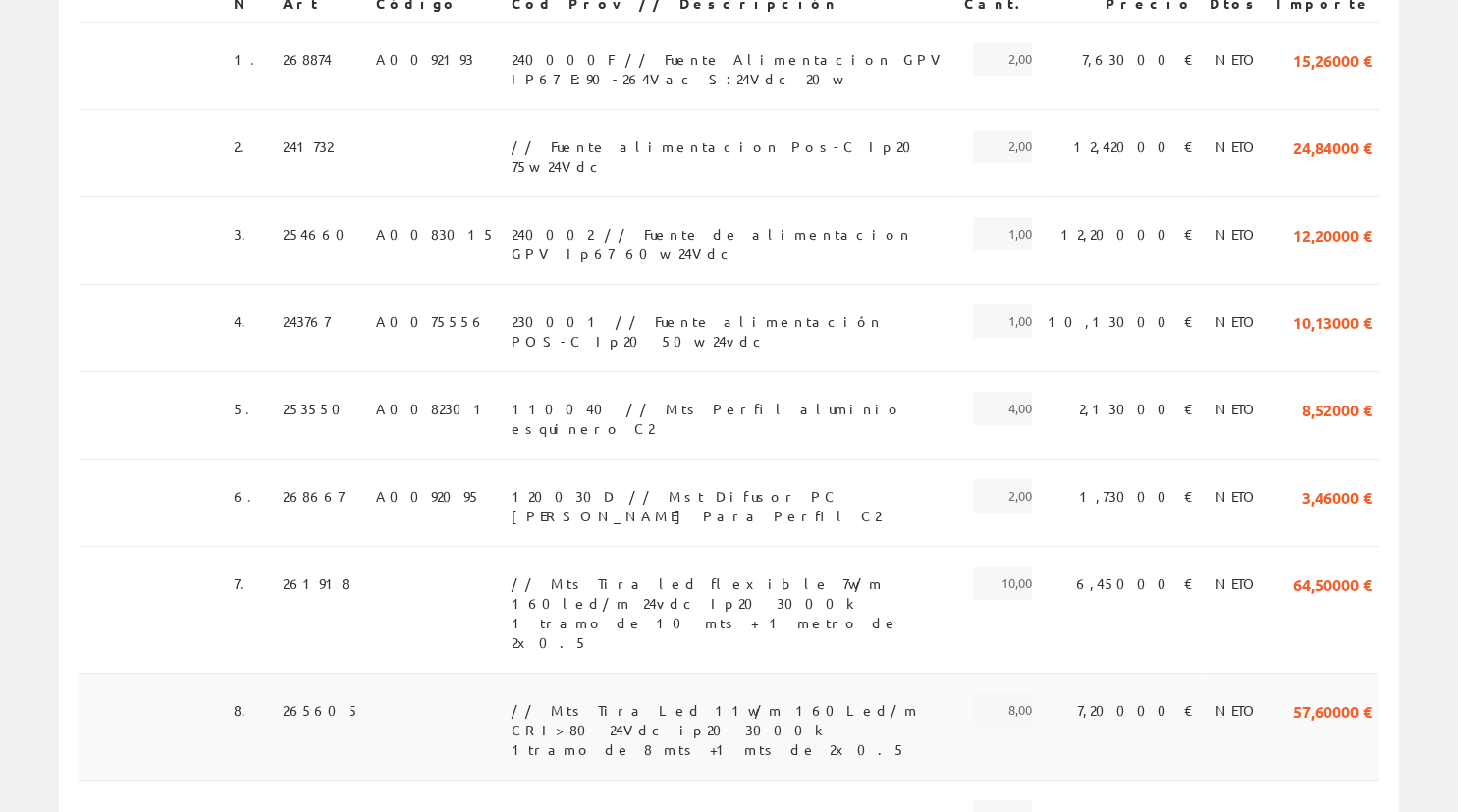 drag, startPoint x: 472, startPoint y: 579, endPoint x: 826, endPoint y: 579, distance: 354 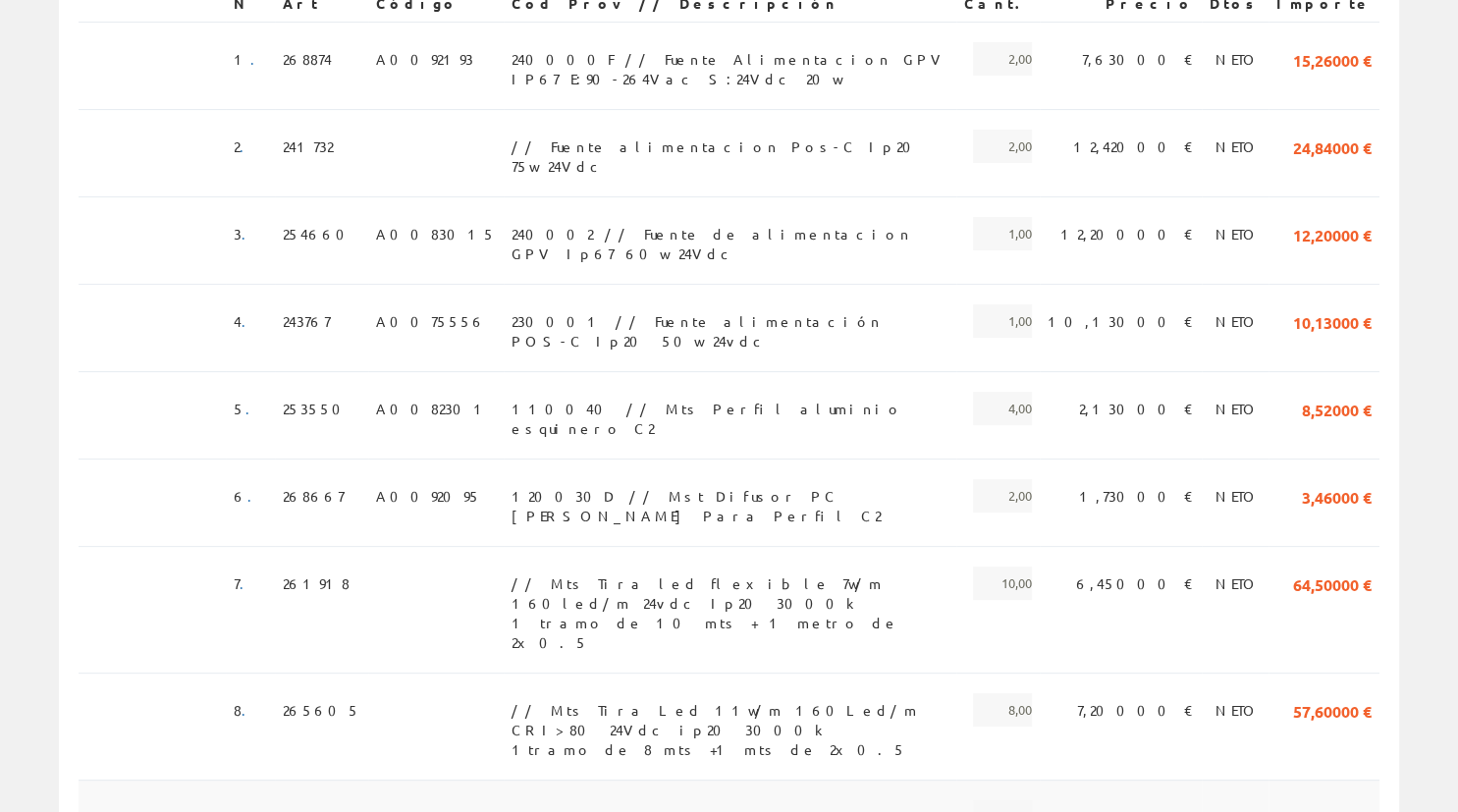 click on "// Mts Tira led 14w/m 160led/m Cri>80 24vdc Ip20 3000k 1 tramo de 4 mts + 1mts de 2x0.5" at bounding box center (729, 817) 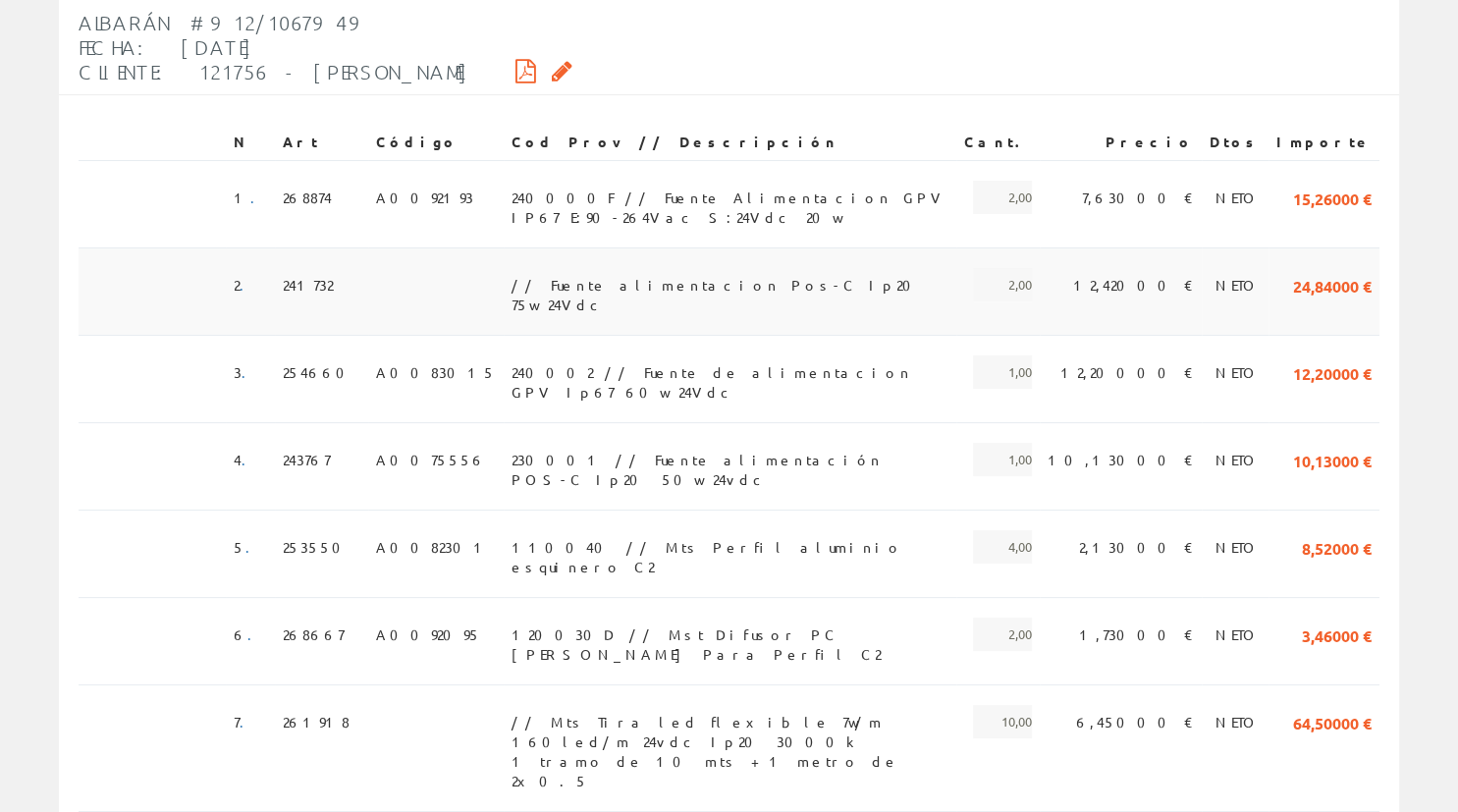 scroll, scrollTop: 366, scrollLeft: 0, axis: vertical 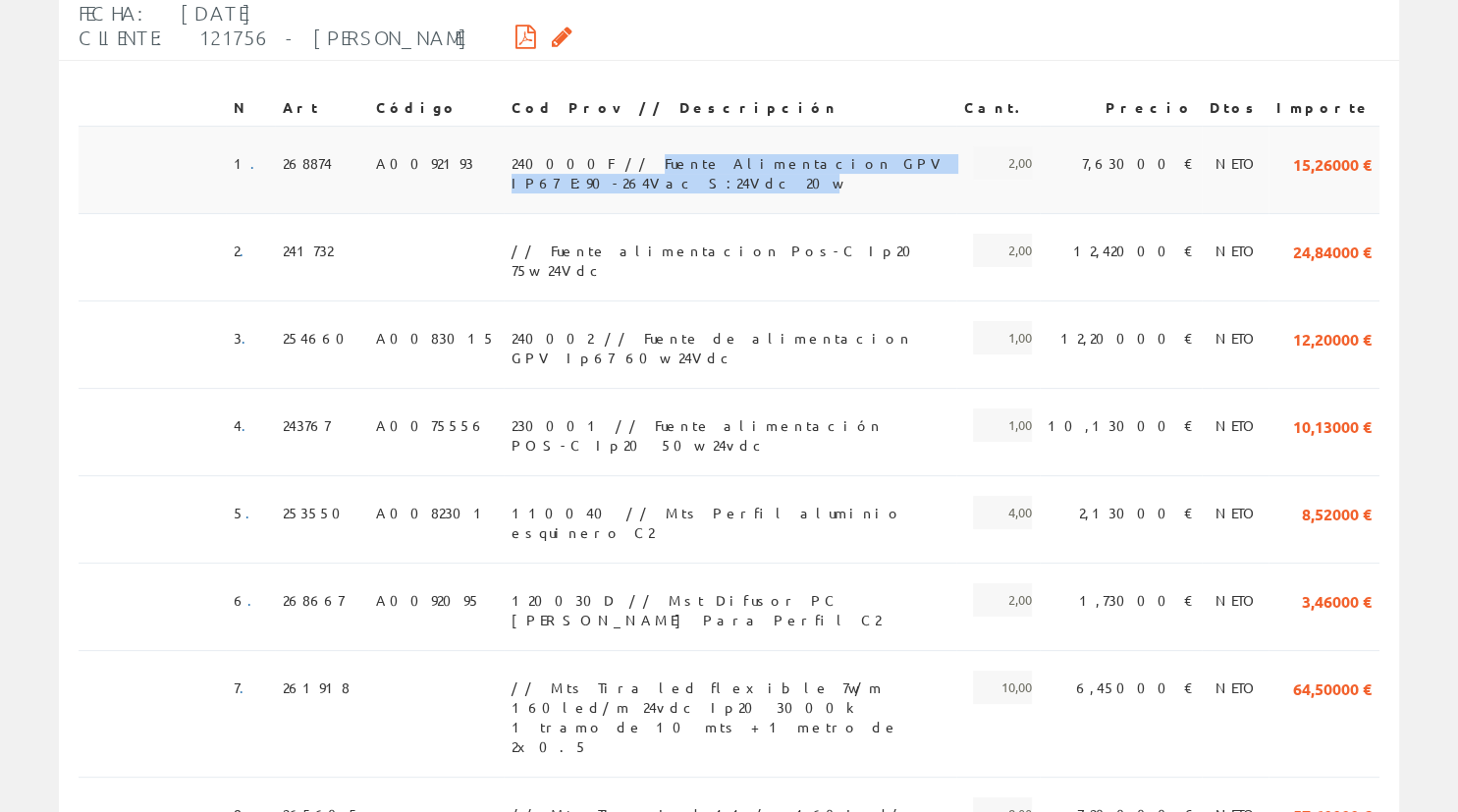drag, startPoint x: 532, startPoint y: 158, endPoint x: 886, endPoint y: 162, distance: 354.0226 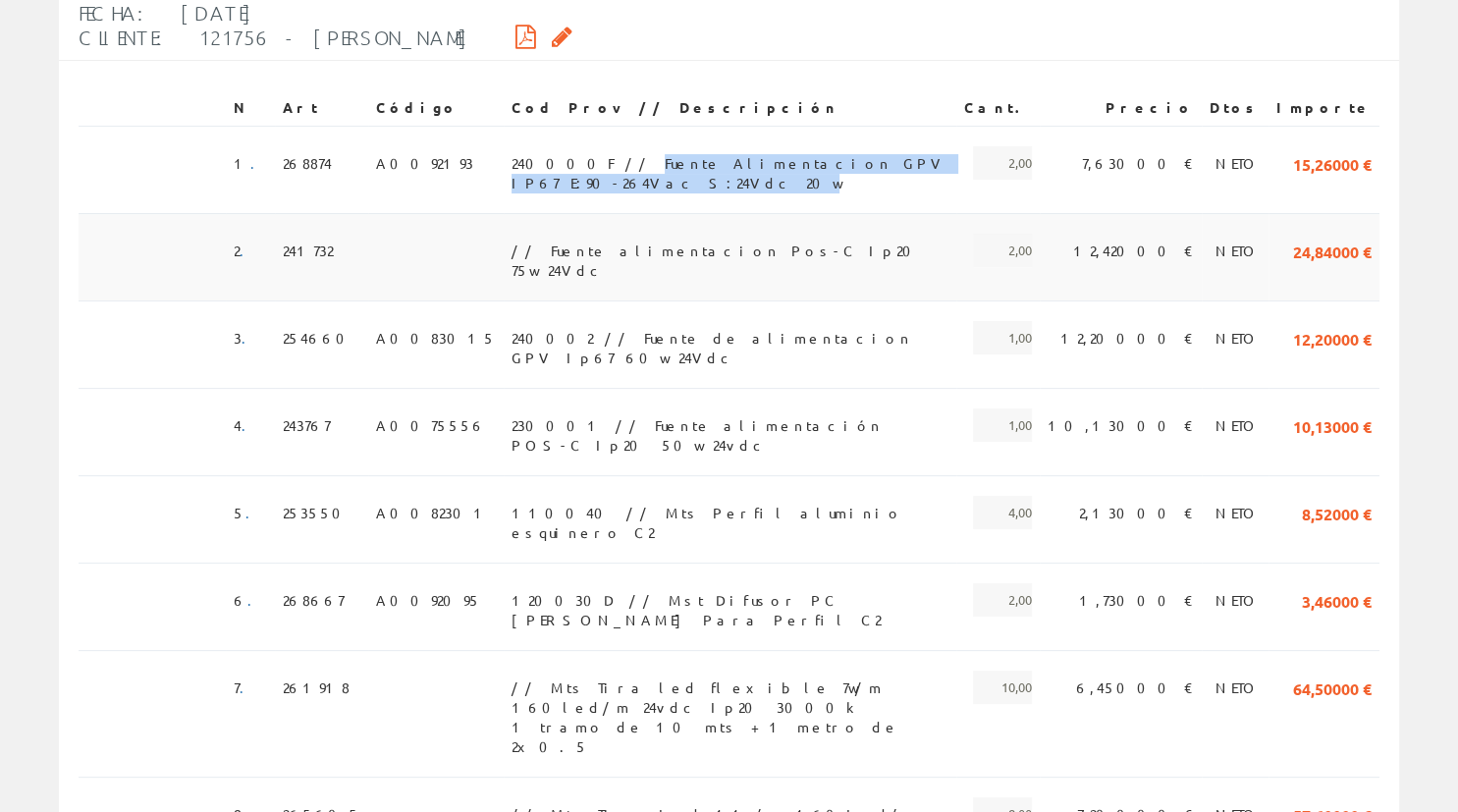 drag, startPoint x: 473, startPoint y: 225, endPoint x: 737, endPoint y: 226, distance: 264.00189 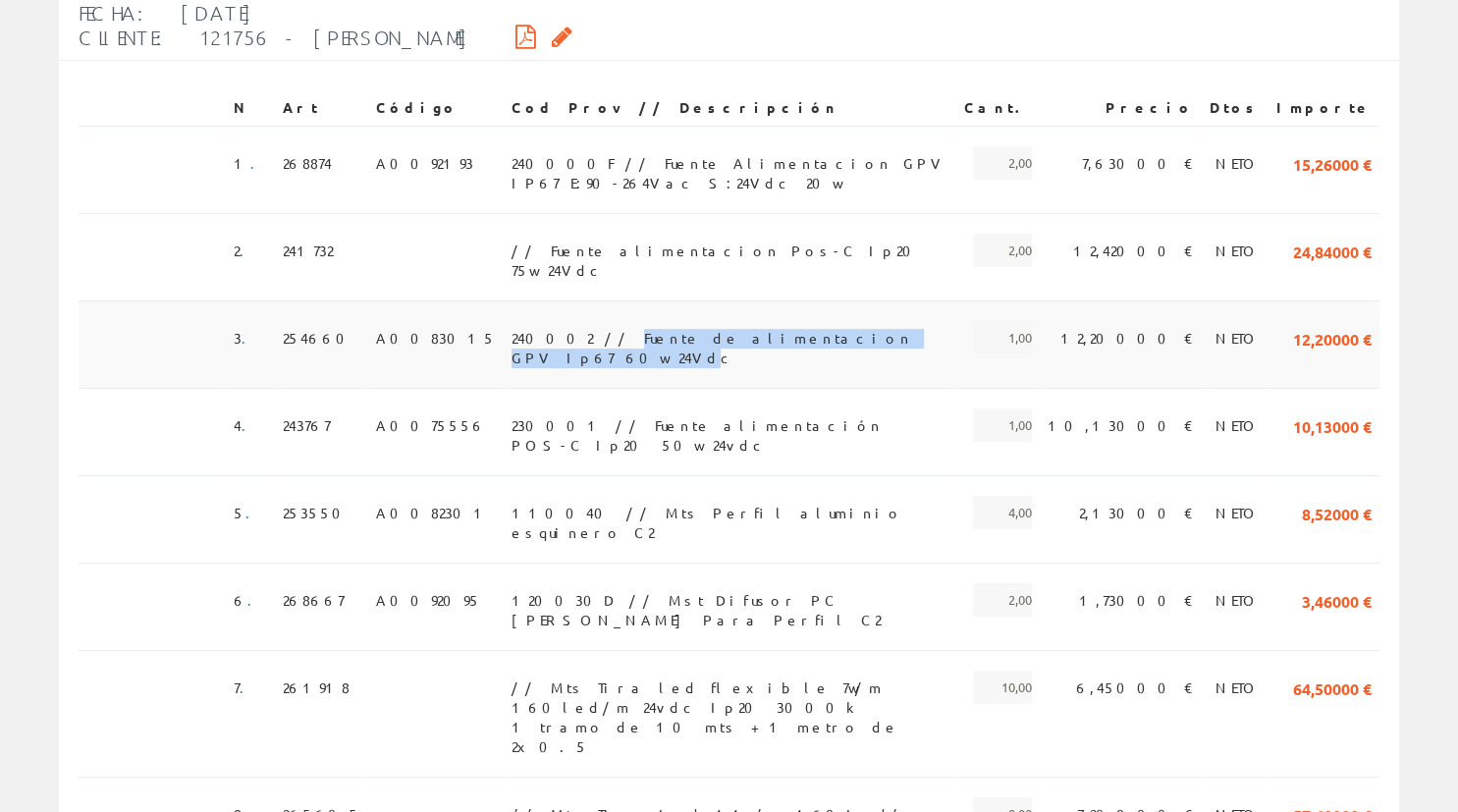 drag, startPoint x: 523, startPoint y: 309, endPoint x: 796, endPoint y: 298, distance: 273.22152 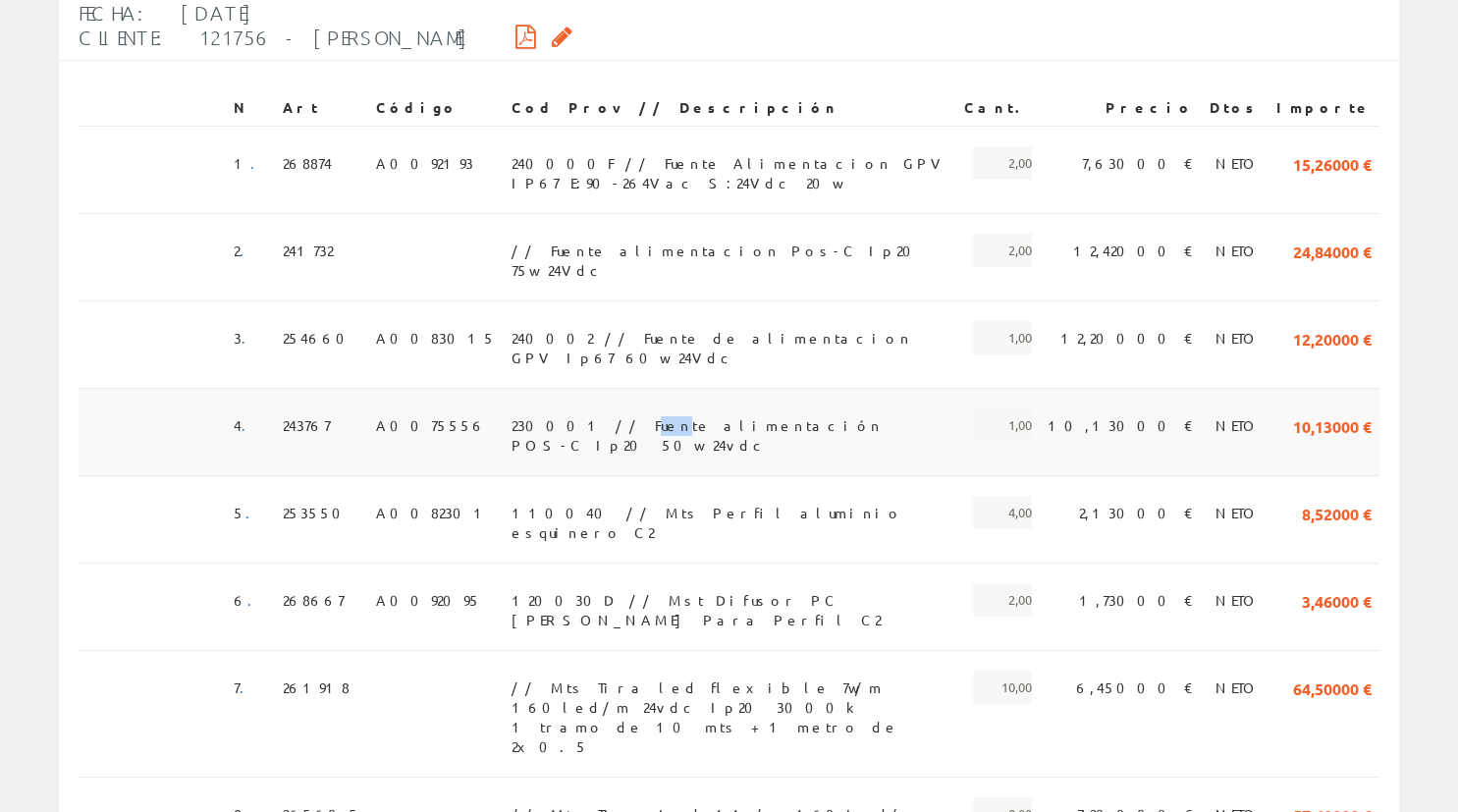 drag, startPoint x: 528, startPoint y: 384, endPoint x: 550, endPoint y: 384, distance: 22 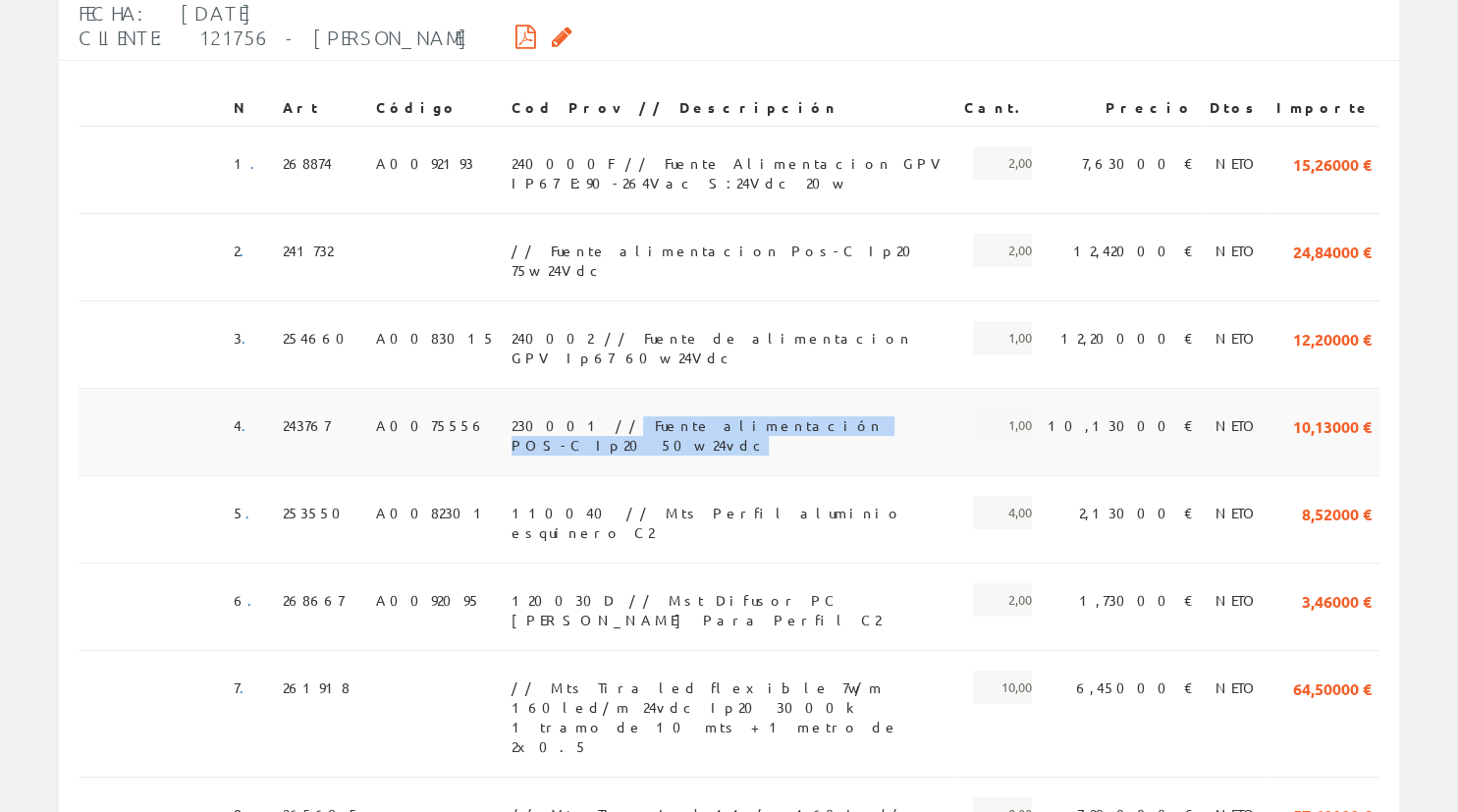 drag, startPoint x: 518, startPoint y: 386, endPoint x: 795, endPoint y: 371, distance: 277.40584 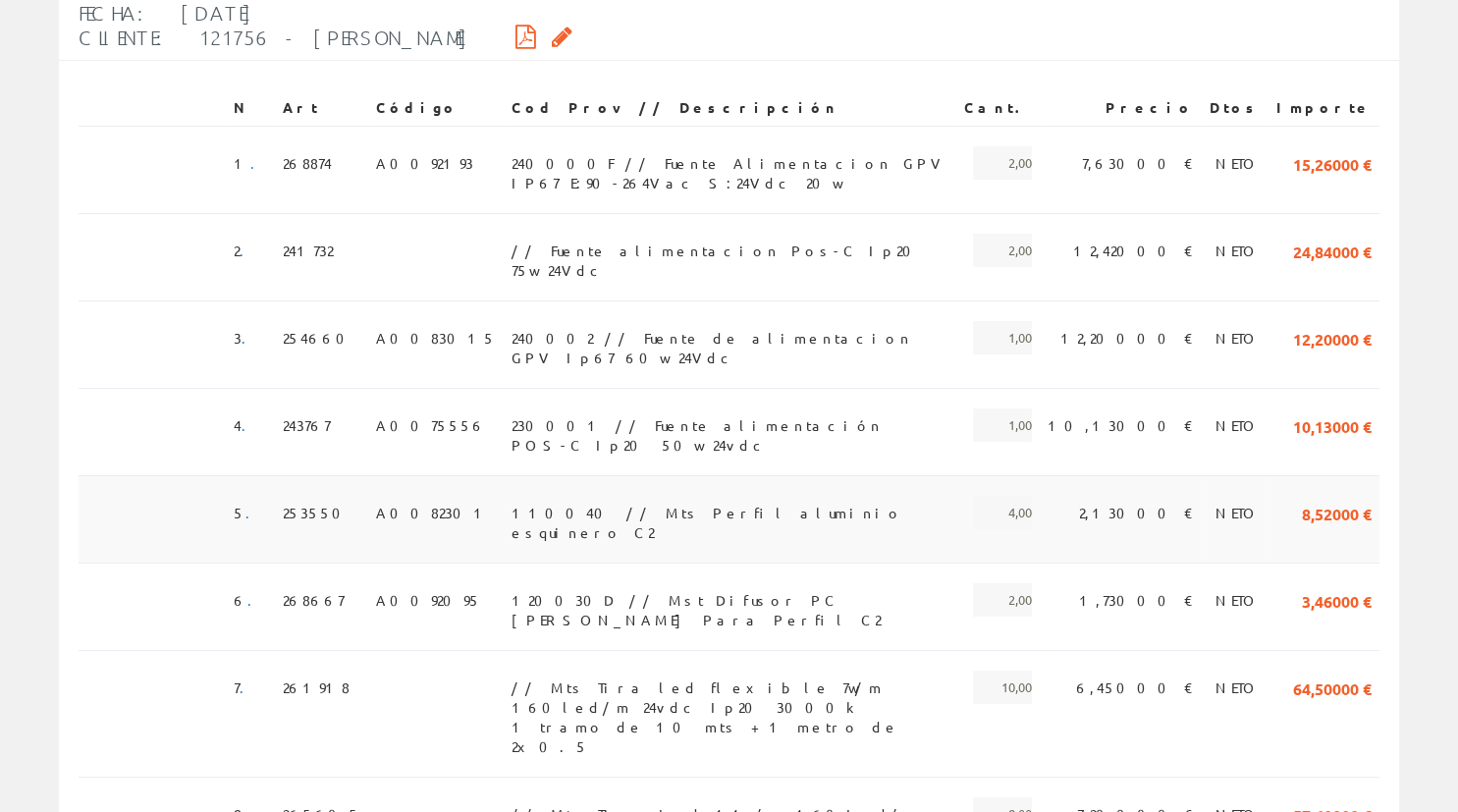 click on "110040 // Mts Perfil aluminio esquinero C2" at bounding box center [729, 518] 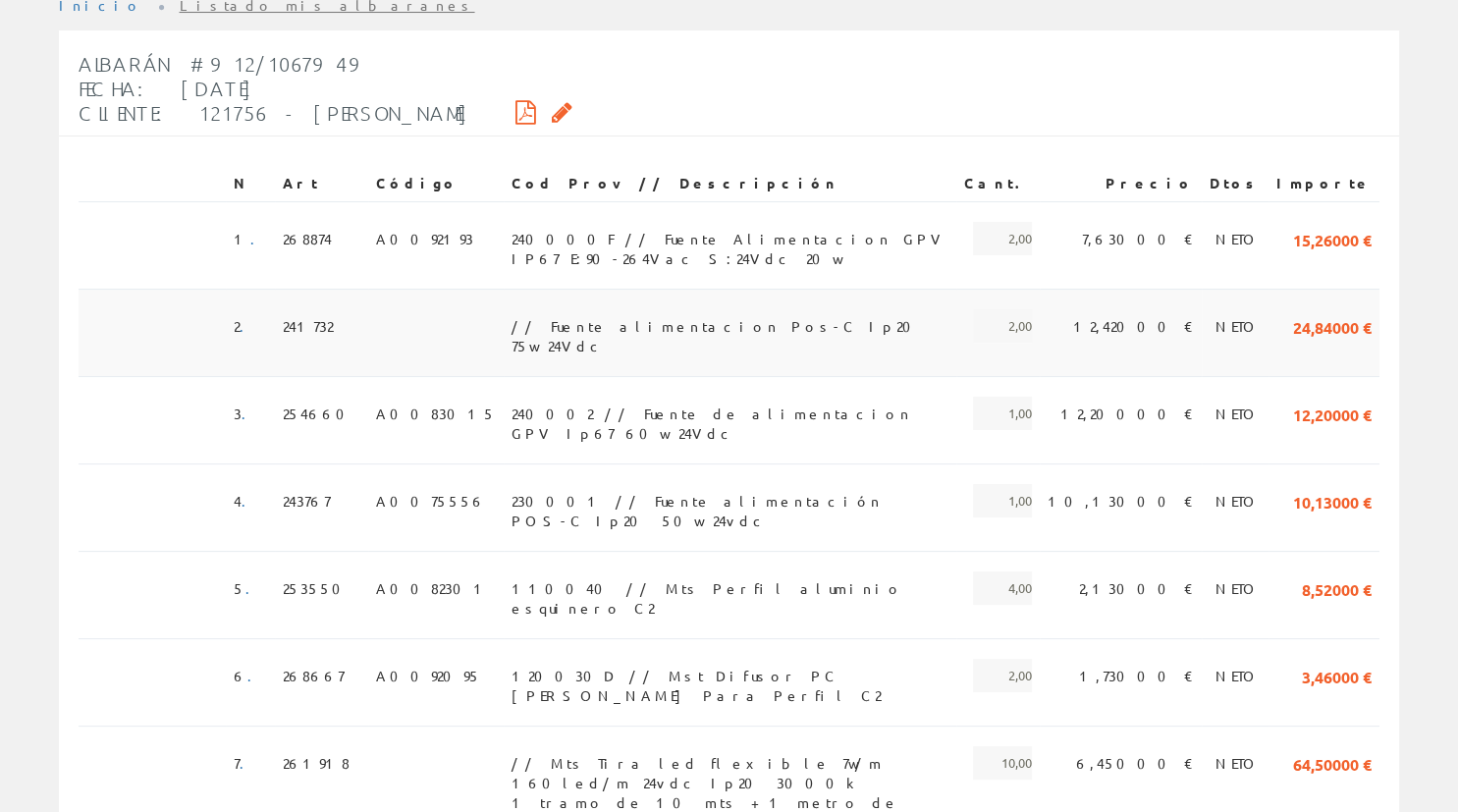 scroll, scrollTop: 310, scrollLeft: 0, axis: vertical 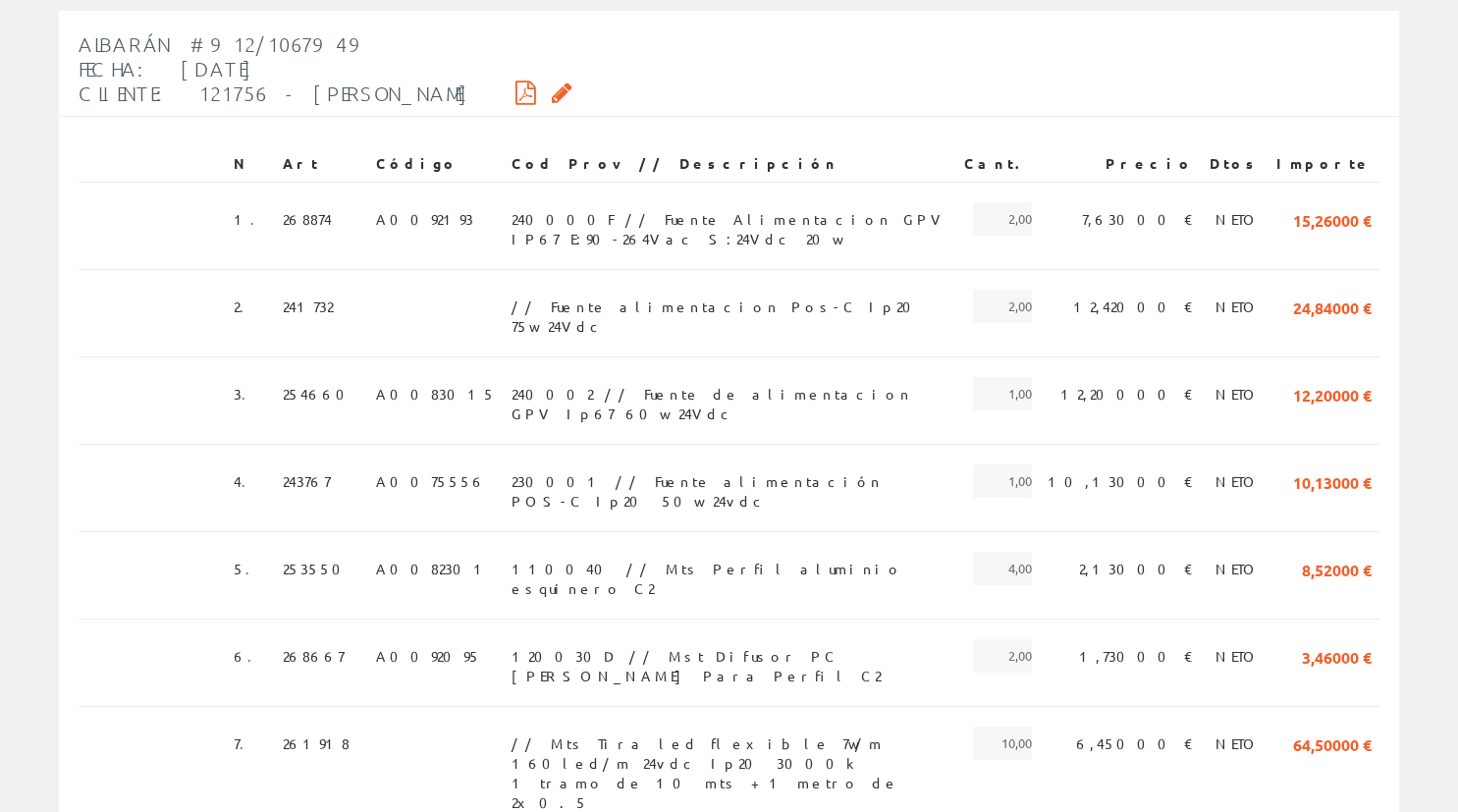 click on "N Art Código Cod Prov // Descripción Cant. Precio Dtos Importe
1 . 	 268874 	 A0092193 	 240000F // Fuente Alimentacion GPV IP67 E:90-264Vac S:24Vdc 20w 	 2,00 	 7,63000 € 	 NETO 	 15,26000 €
2 . 	 241732 	 	  // Fuente alimentacion Pos-C Ip20 75w 24Vdc 	 2,00 	 12,42000 € 	 NETO 	 24,84000 €
3 . 	 254660 	 A0083015 	 240002 // Fuente de alimentacion GPV Ip67 60w 24Vdc 	 1,00 	 12,20000 € 	 NETO 	 12,20000 €
4 . 	 243767 	 A0075556 	 230001 // Fuente alimentación POS-C Ip20 50w 24vdc 	 1,00 	 10,13000 € 	 NETO 	 10,13000 €
5 . 	 253550 	 A0082301 	 110040 // Mts Perfil aluminio esquinero C2 	 4,00 	 2,13000 € 	 NETO 	 8,52000 €
6 . 	 268667 	 A0092095 	 120030D // Mst Difusor PC [PERSON_NAME] Para Perfil C2 	 2,00 	 1,73000 € 	 NETO 	 3,46000 €
7 . 	 261918 	 	 	 10,00 	 6,45000 € 	 NETO" at bounding box center (729, 600) 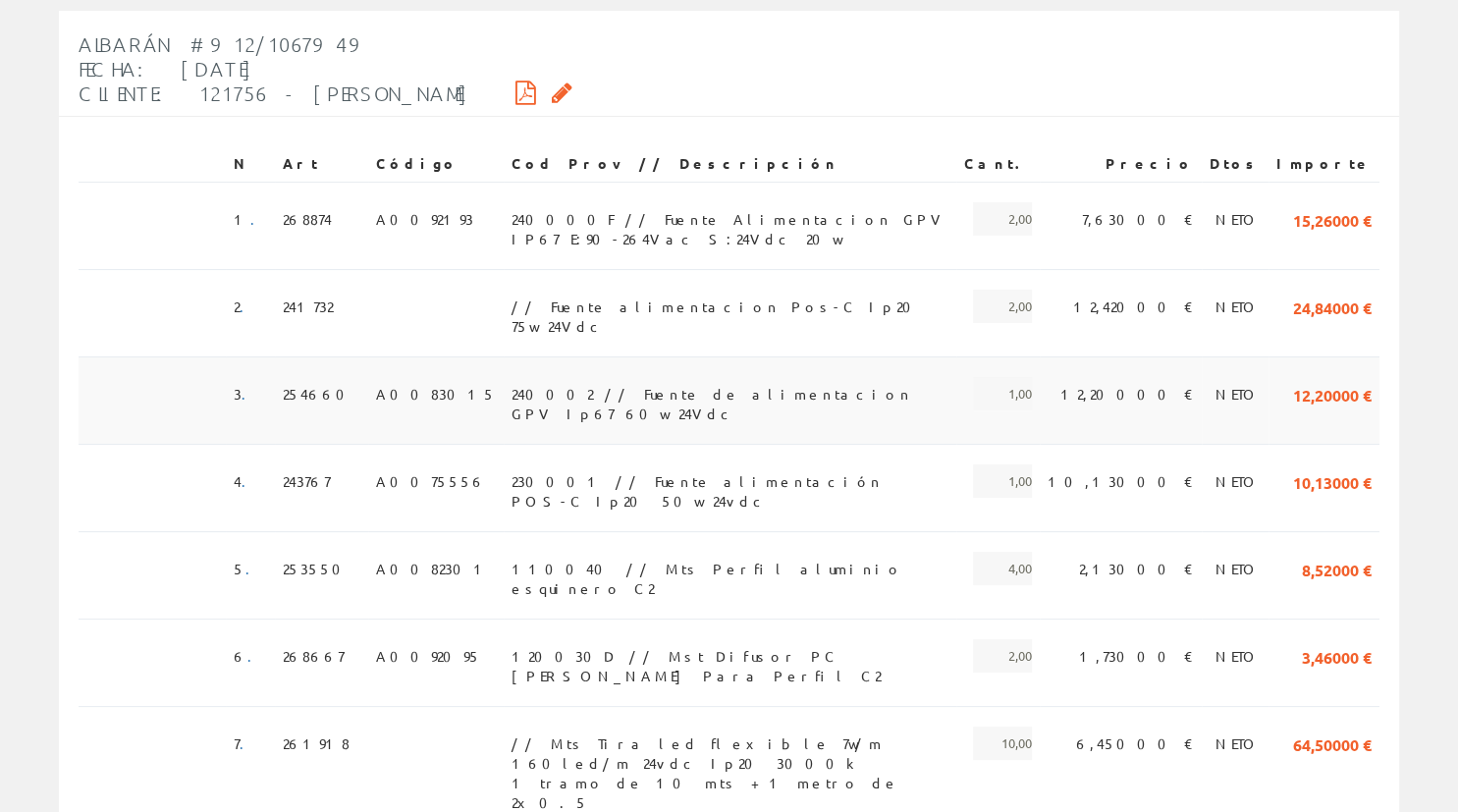 scroll, scrollTop: 207, scrollLeft: 0, axis: vertical 